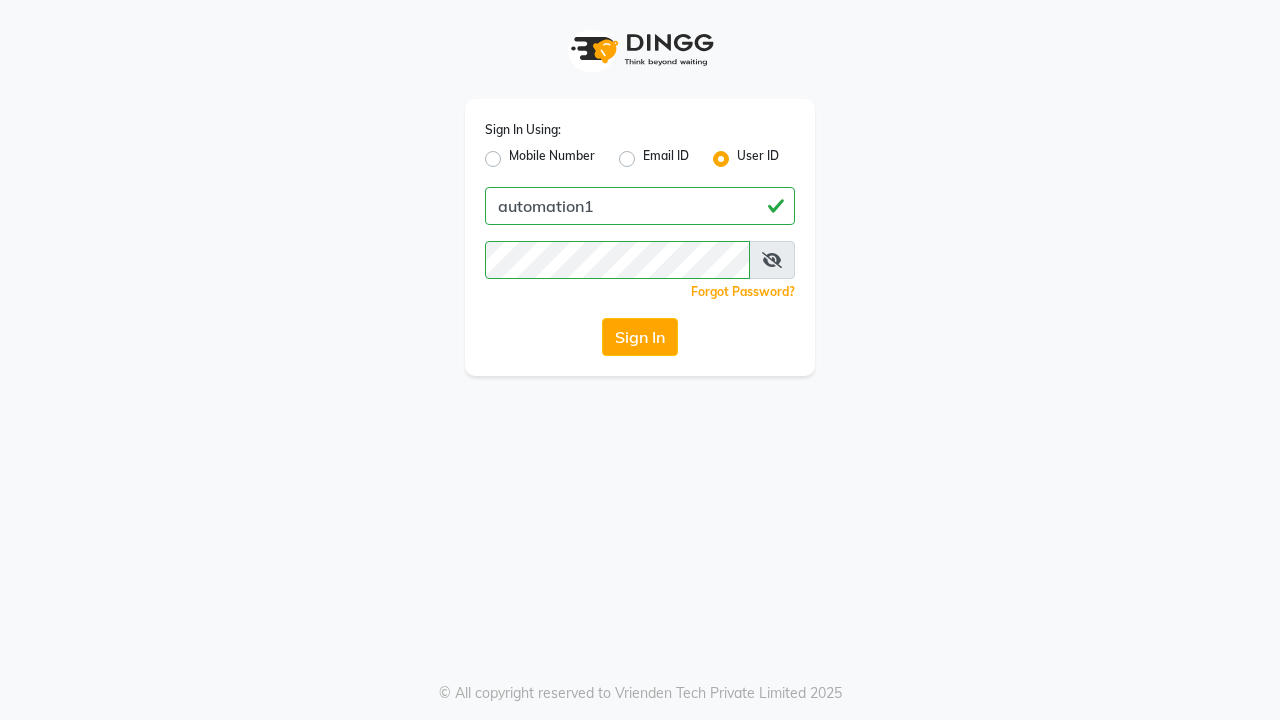 scroll, scrollTop: 0, scrollLeft: 0, axis: both 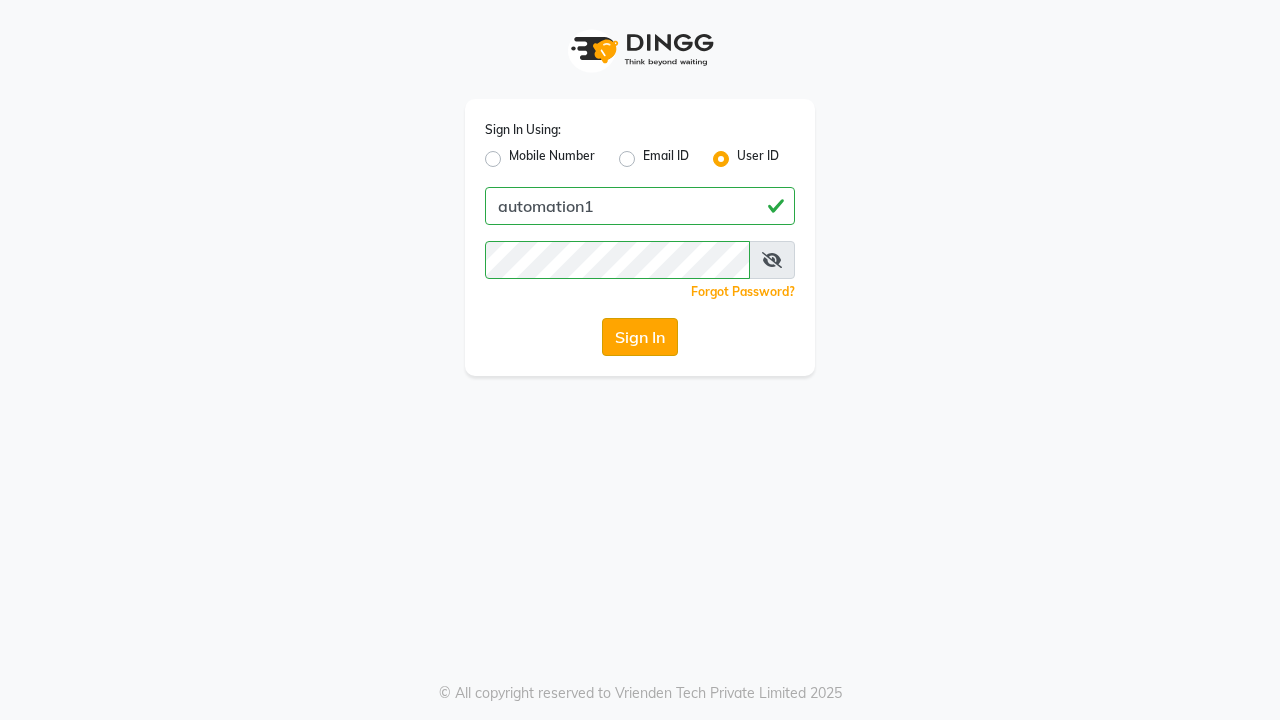 click on "Sign In" 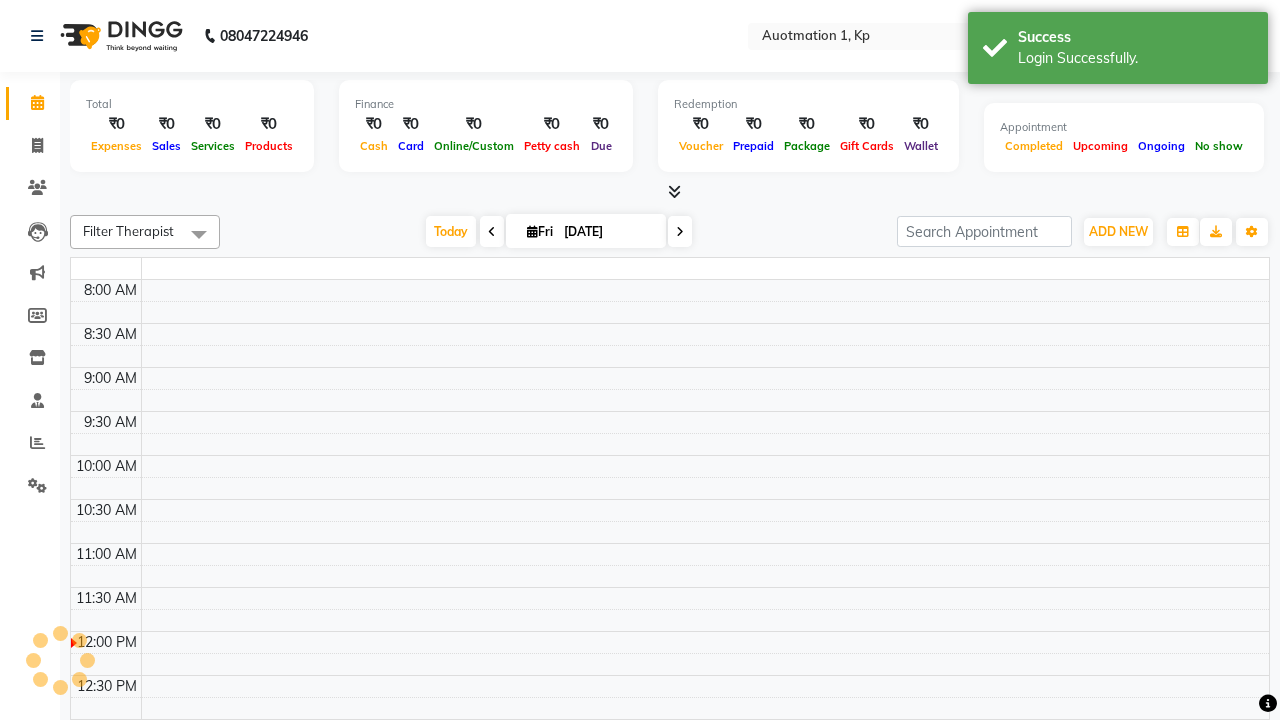 select on "en" 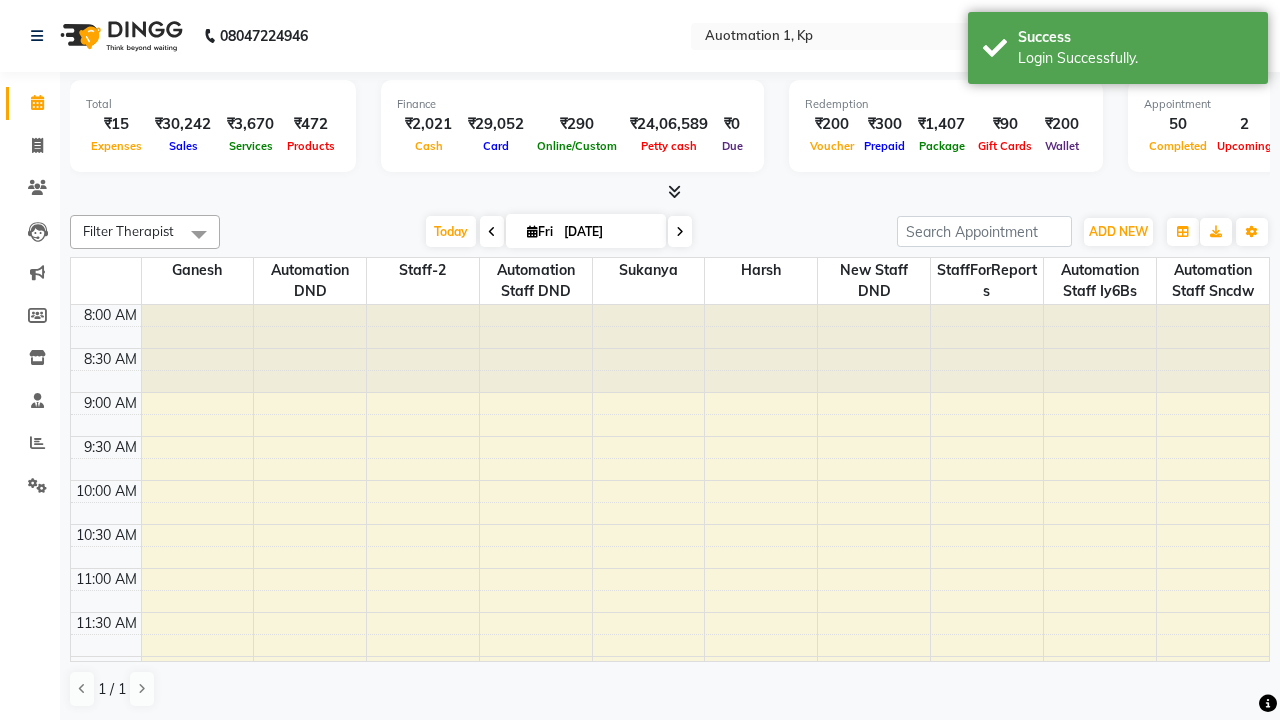 scroll, scrollTop: 0, scrollLeft: 0, axis: both 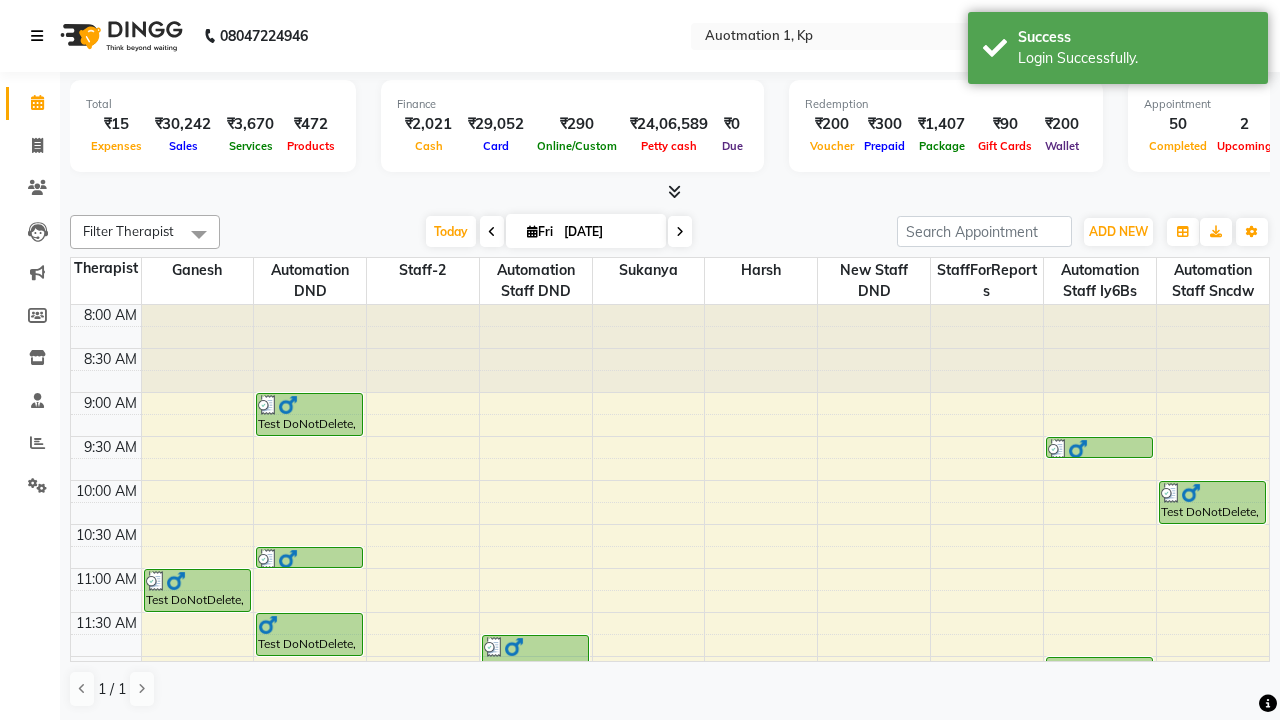 click at bounding box center [37, 36] 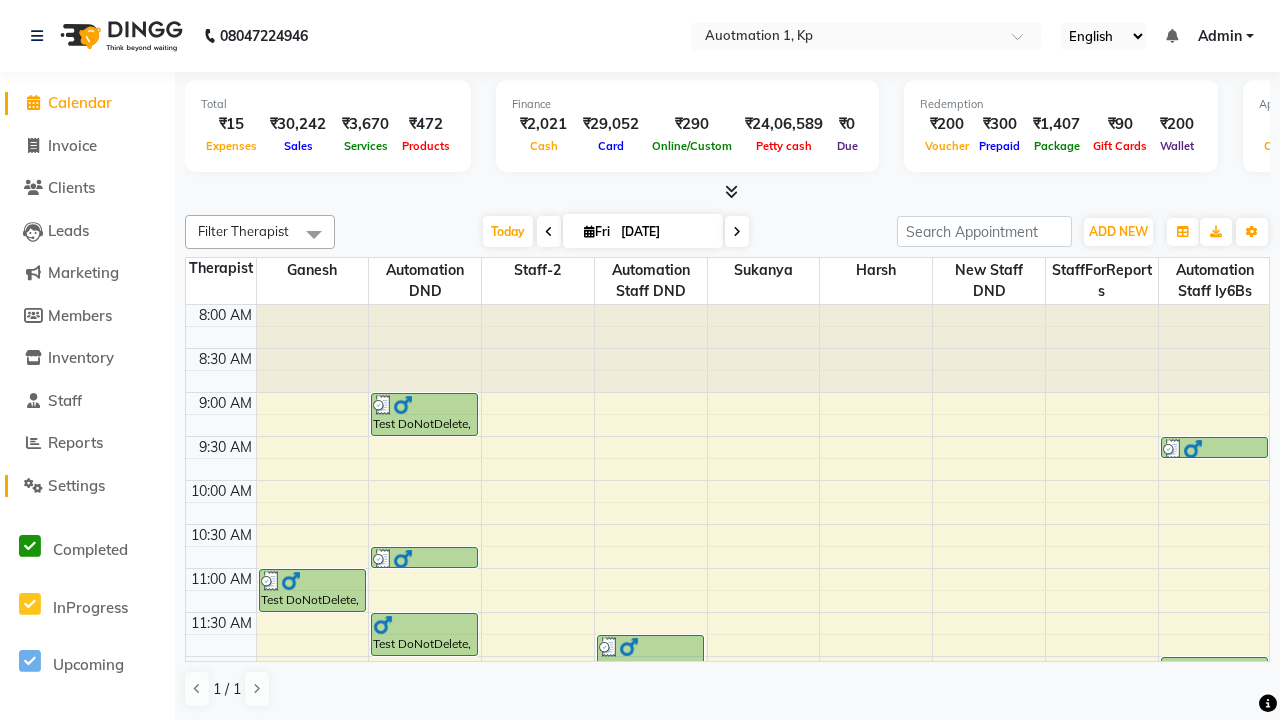 click on "Settings" 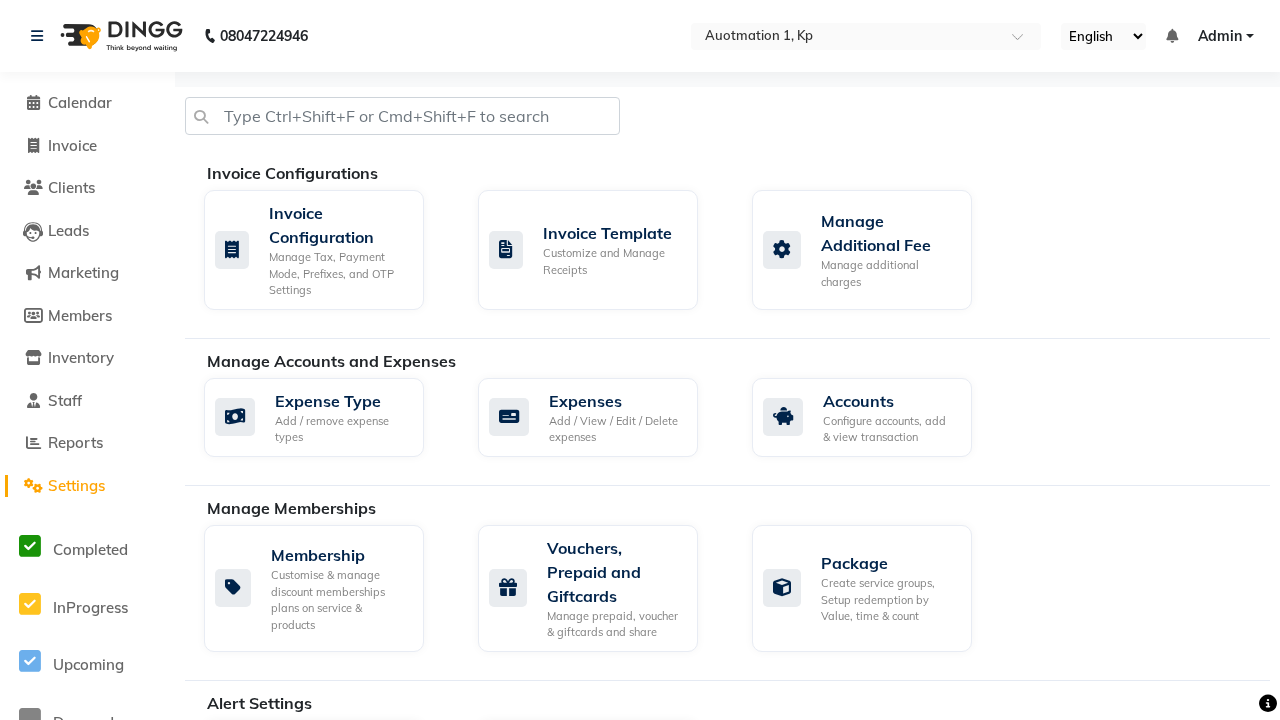 scroll, scrollTop: 599, scrollLeft: 0, axis: vertical 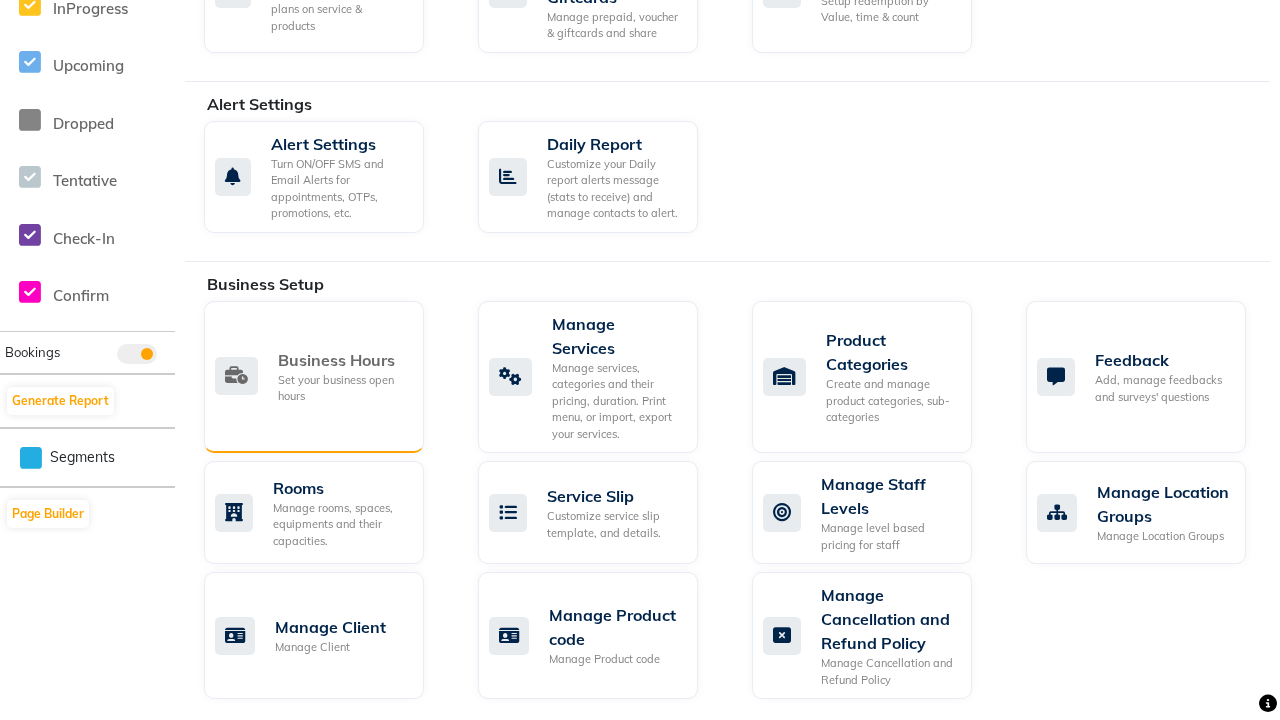 click on "Business Hours" 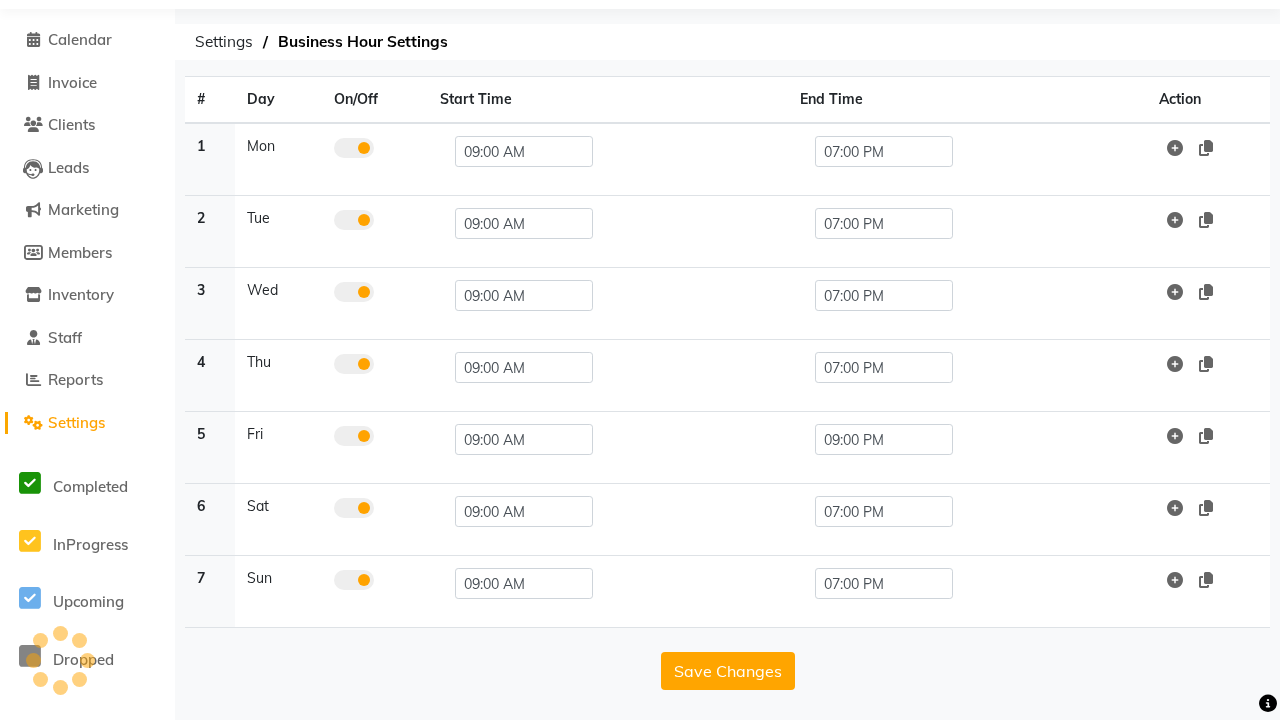 scroll, scrollTop: 0, scrollLeft: 0, axis: both 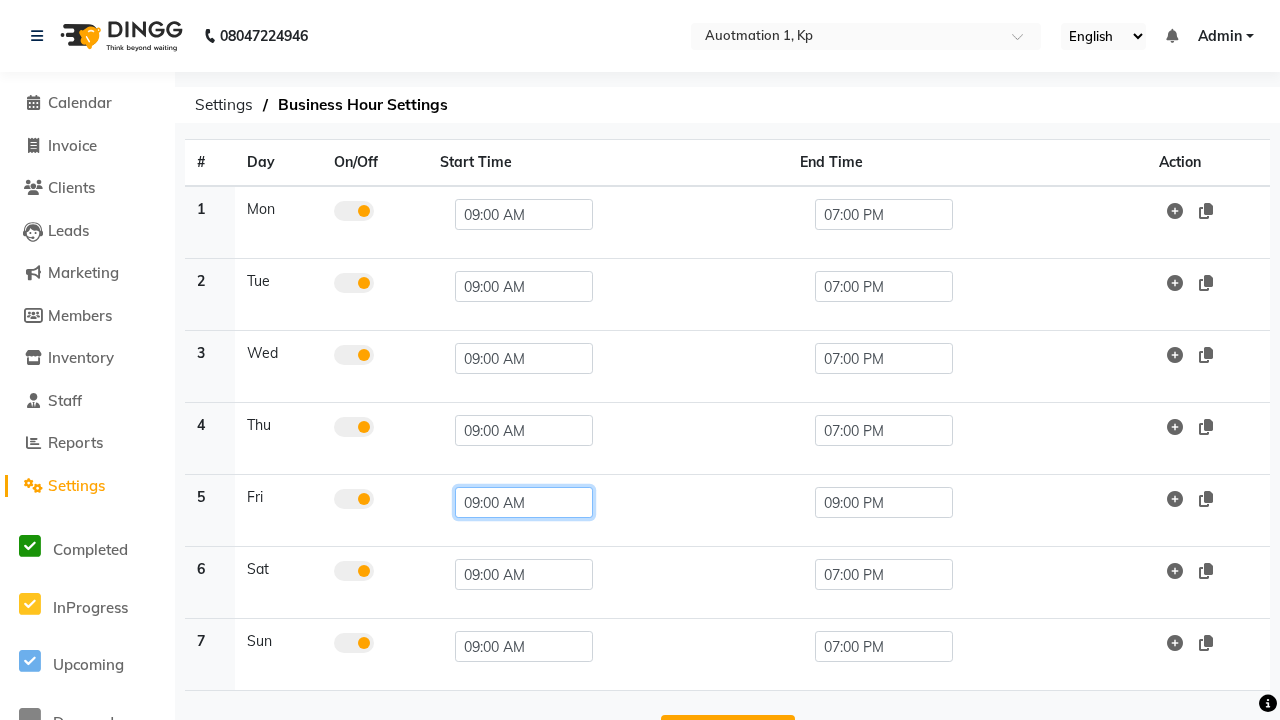 click on "09:00 AM" 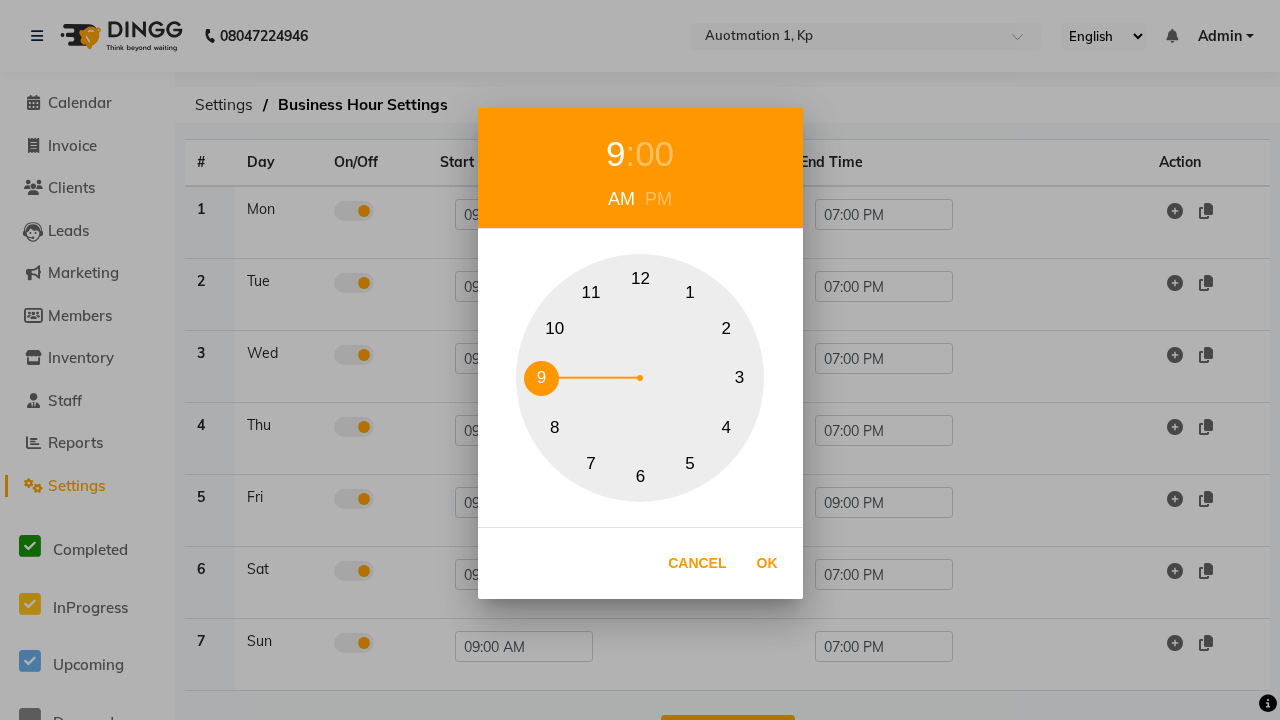 click on "10" at bounding box center (554, 328) 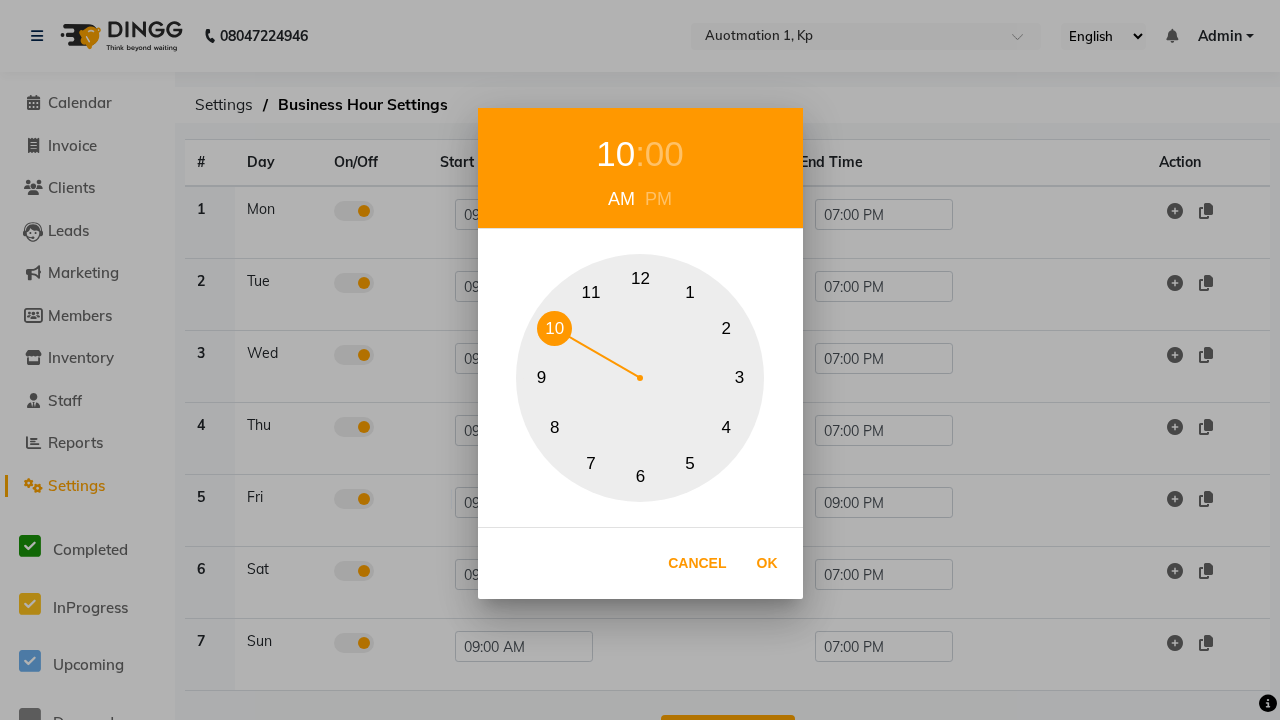 click on "00" at bounding box center (664, 154) 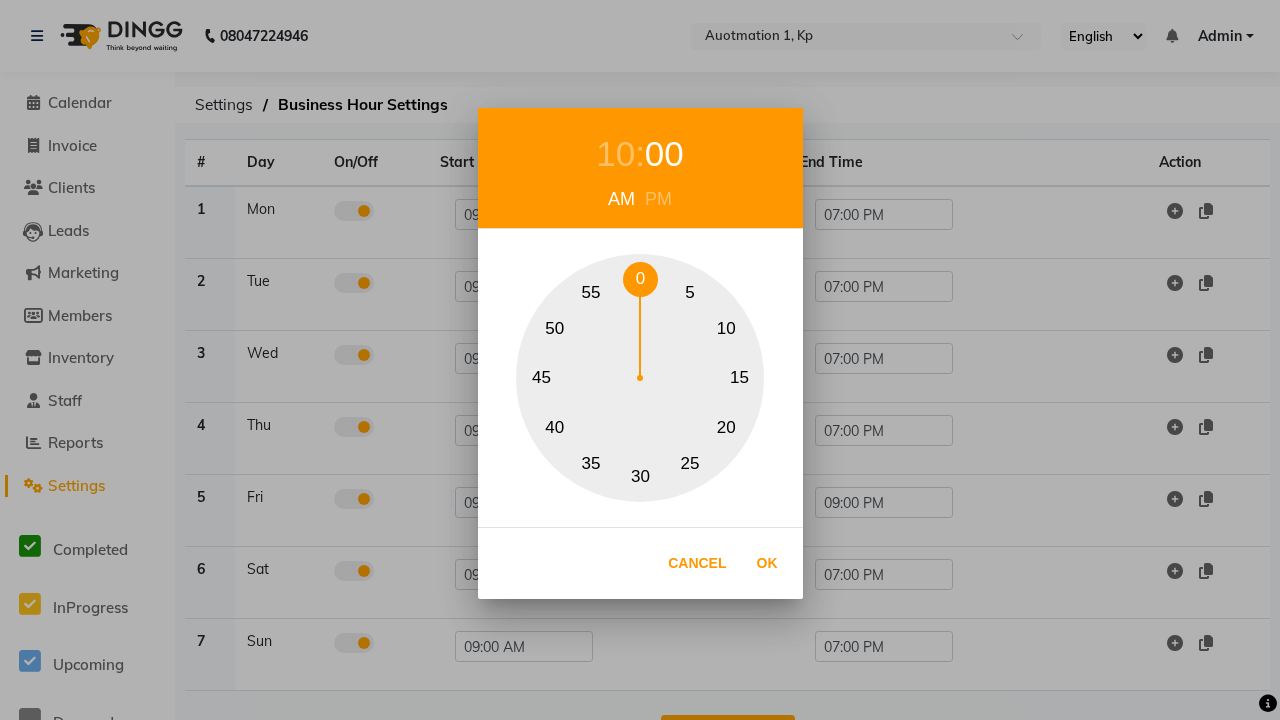click on "0" at bounding box center [640, 279] 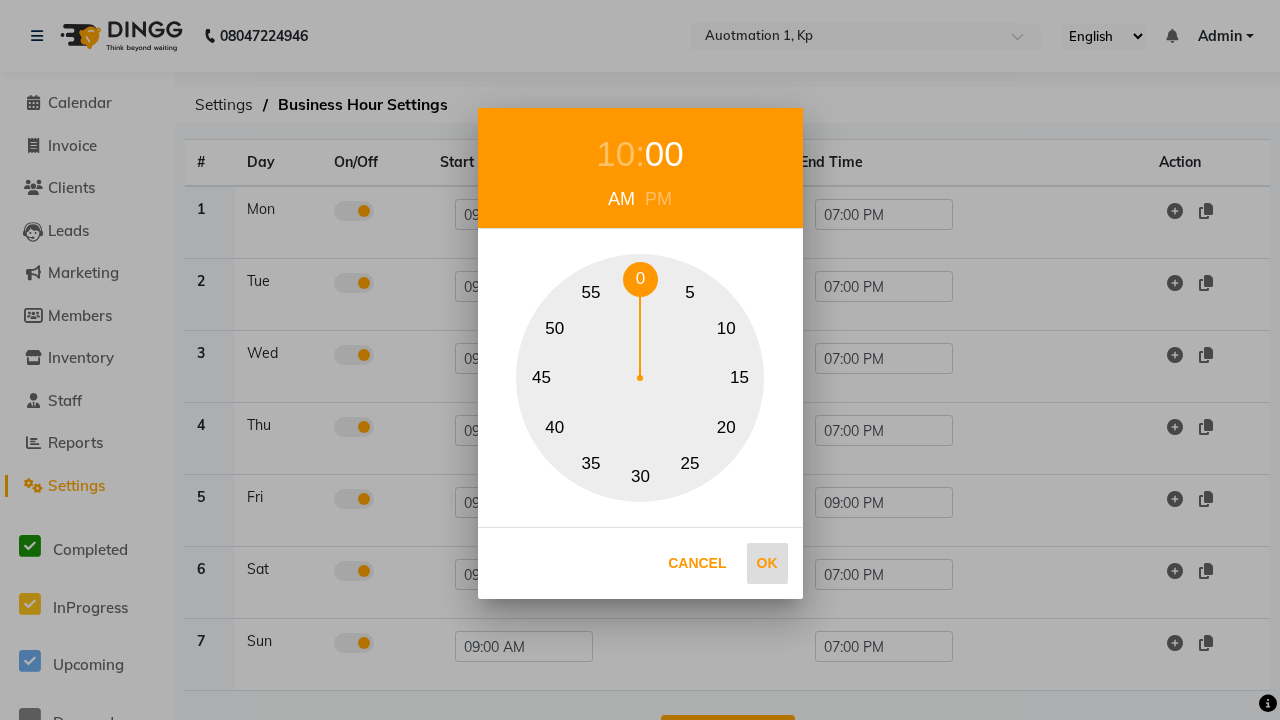 click on "Ok" at bounding box center [767, 563] 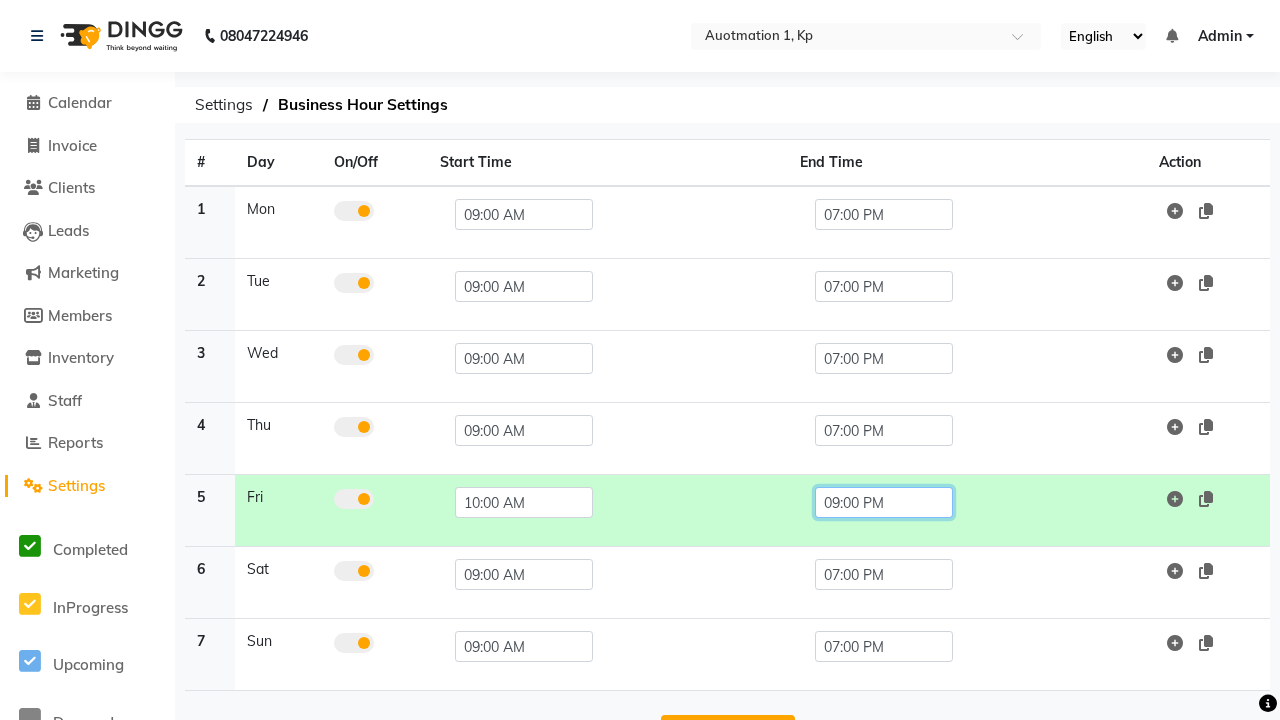 click on "09:00 PM" 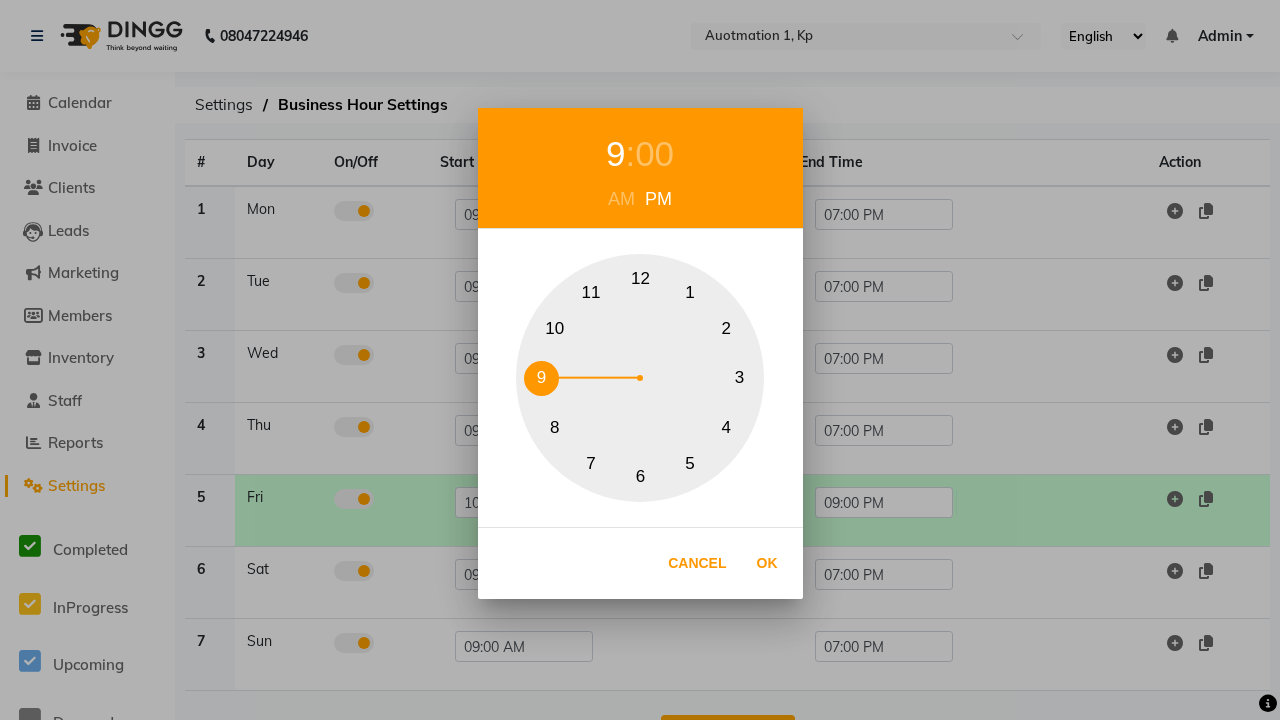 click on "10" at bounding box center (554, 328) 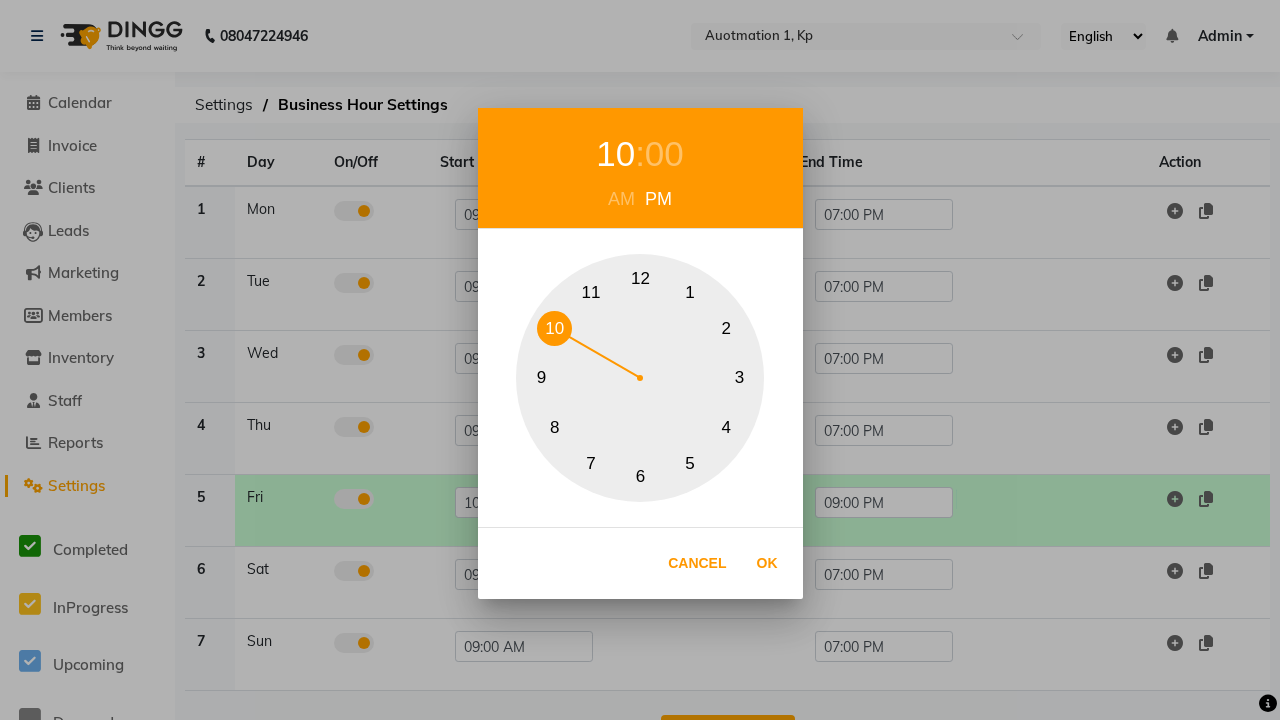click on "00" at bounding box center (664, 154) 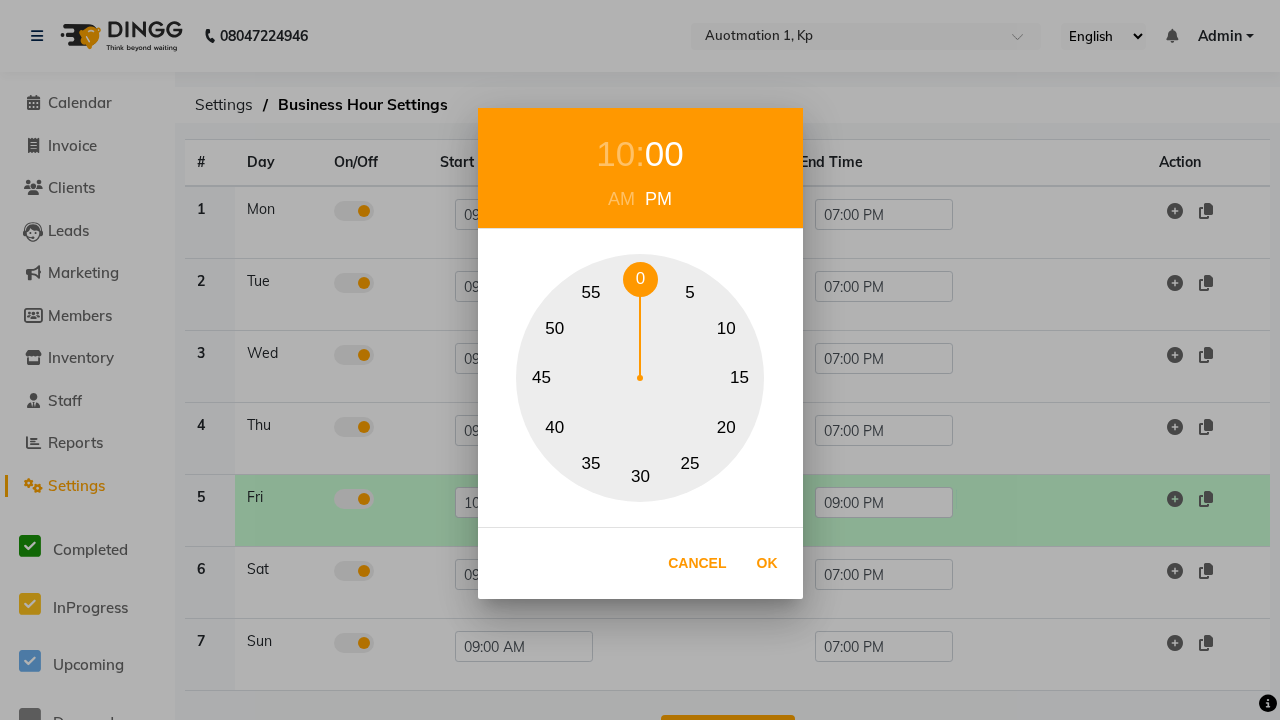 click on "0" at bounding box center [640, 279] 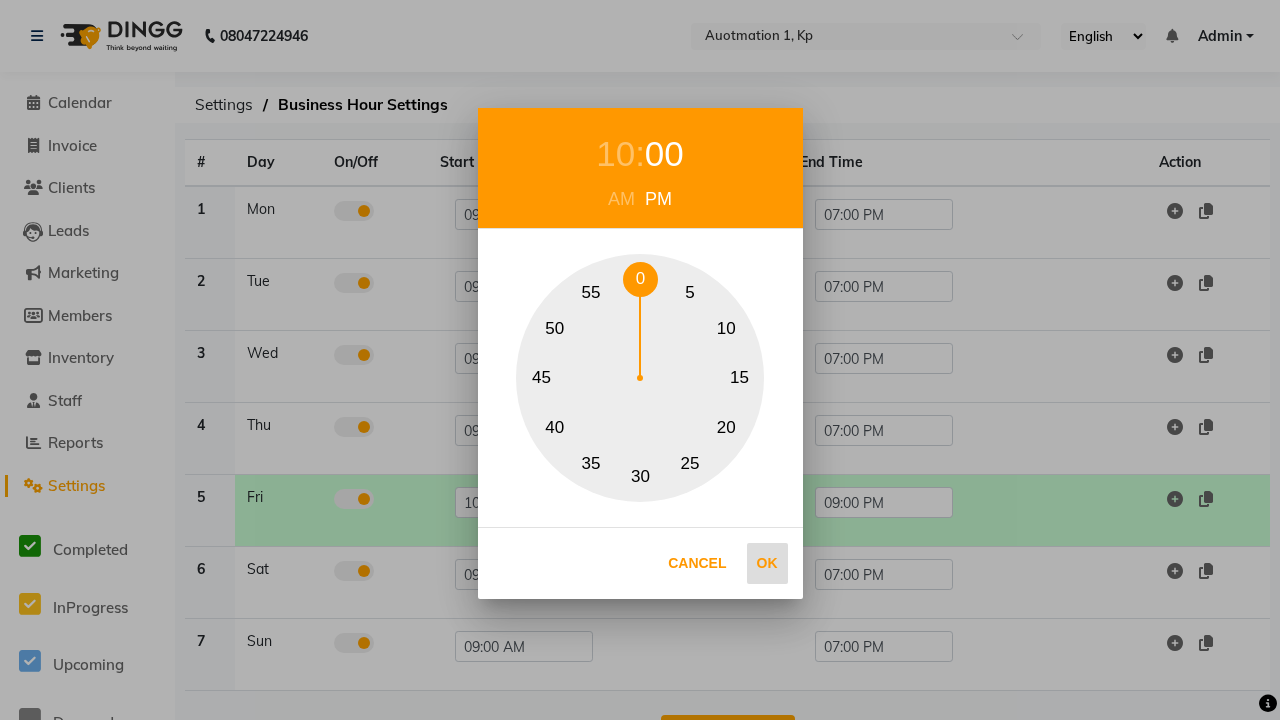 click on "Ok" at bounding box center [767, 563] 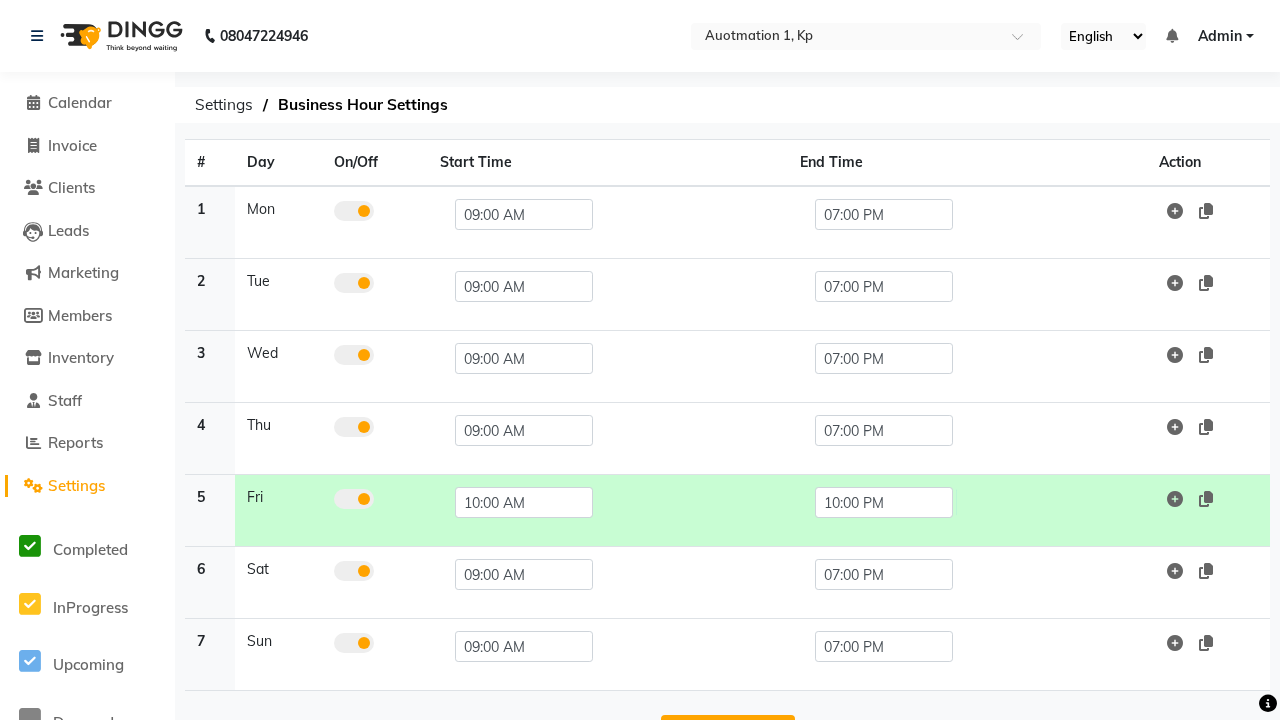 scroll, scrollTop: 33, scrollLeft: 0, axis: vertical 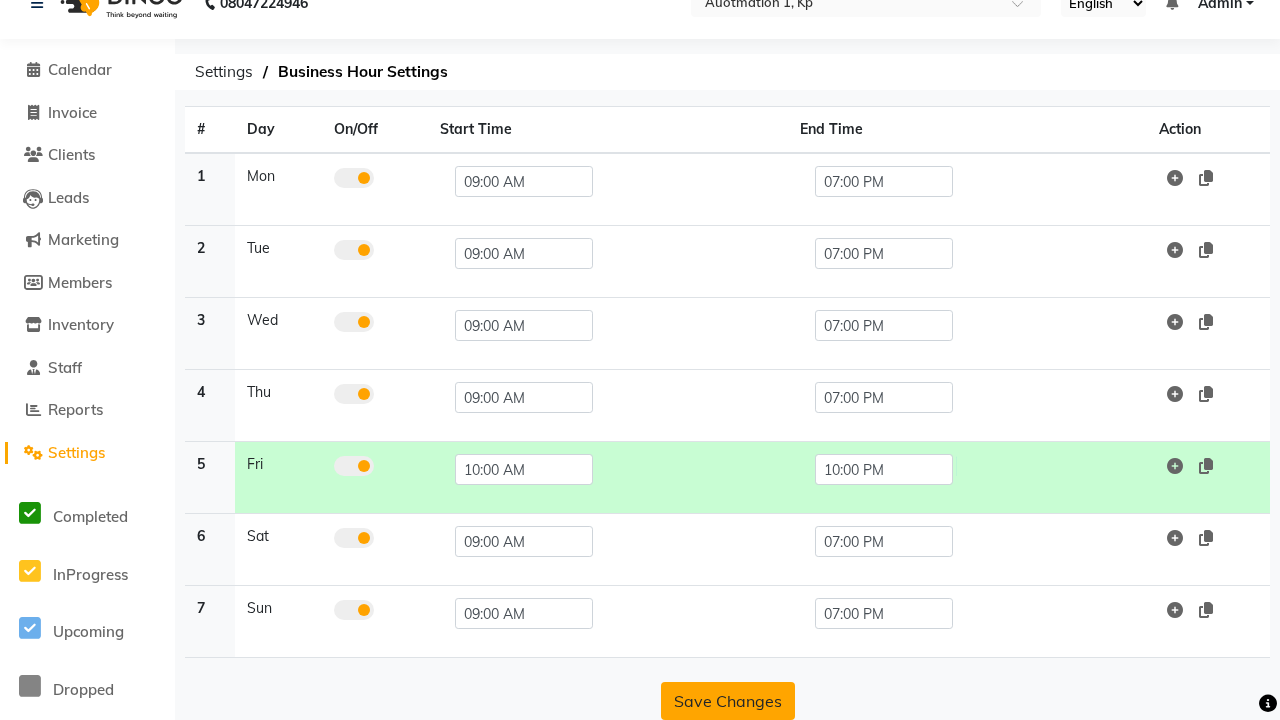 click on "Save Changes" 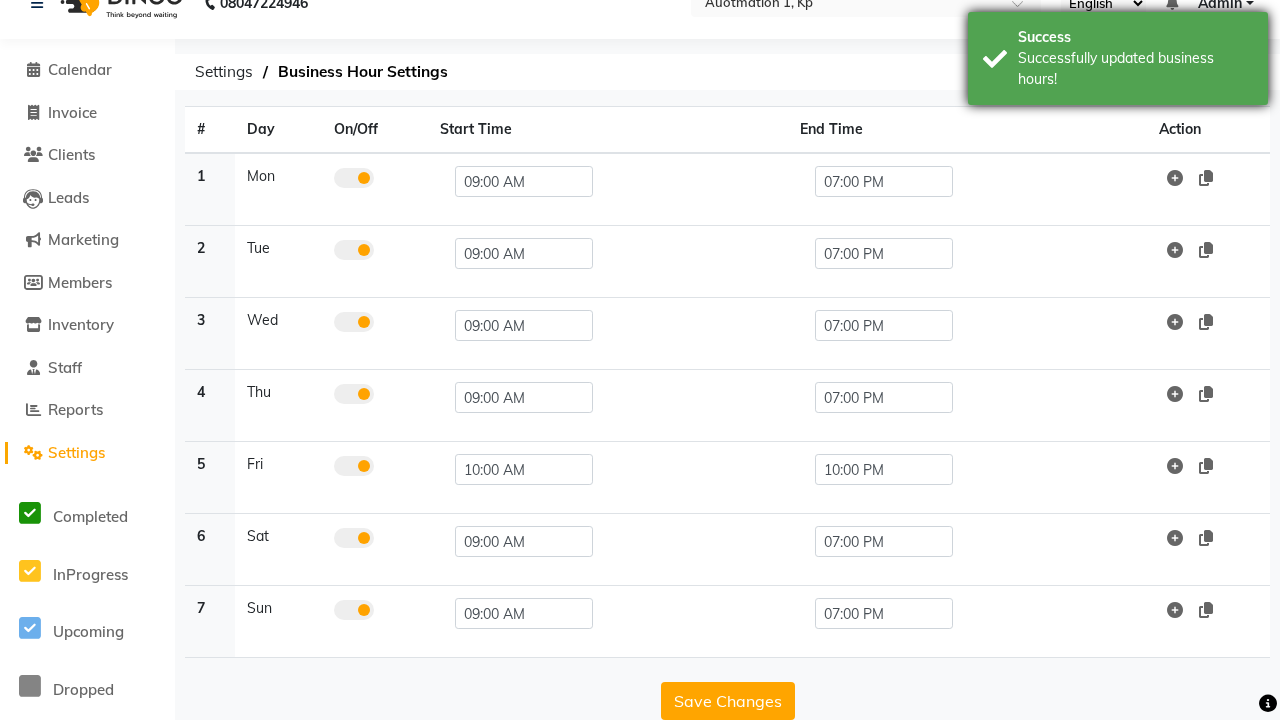 click on "Successfully updated business hours!" at bounding box center [1135, 69] 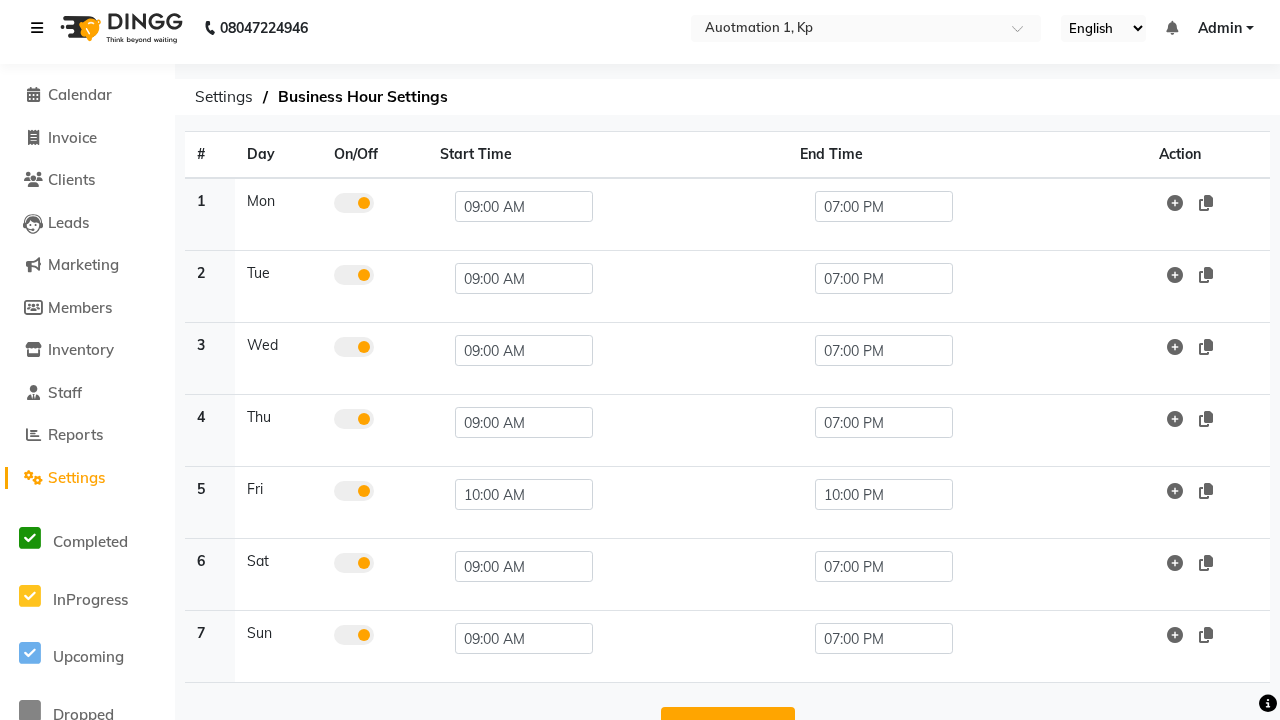 click at bounding box center [37, 28] 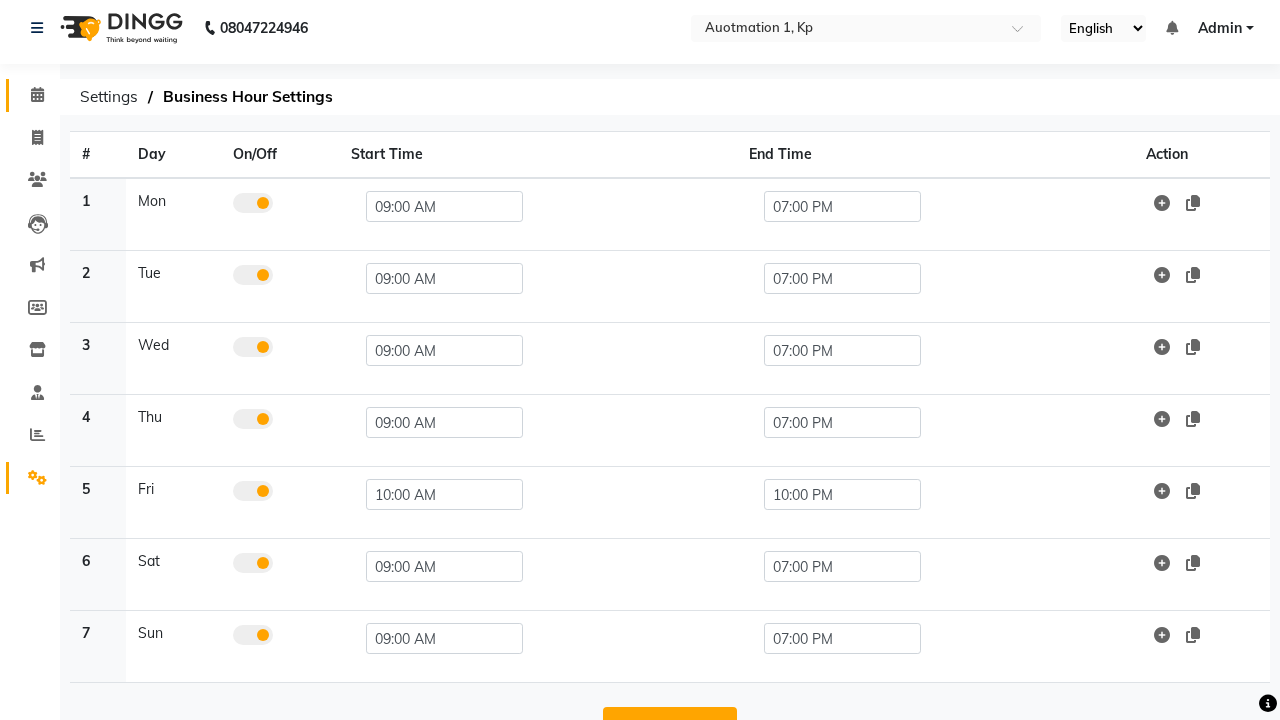 click 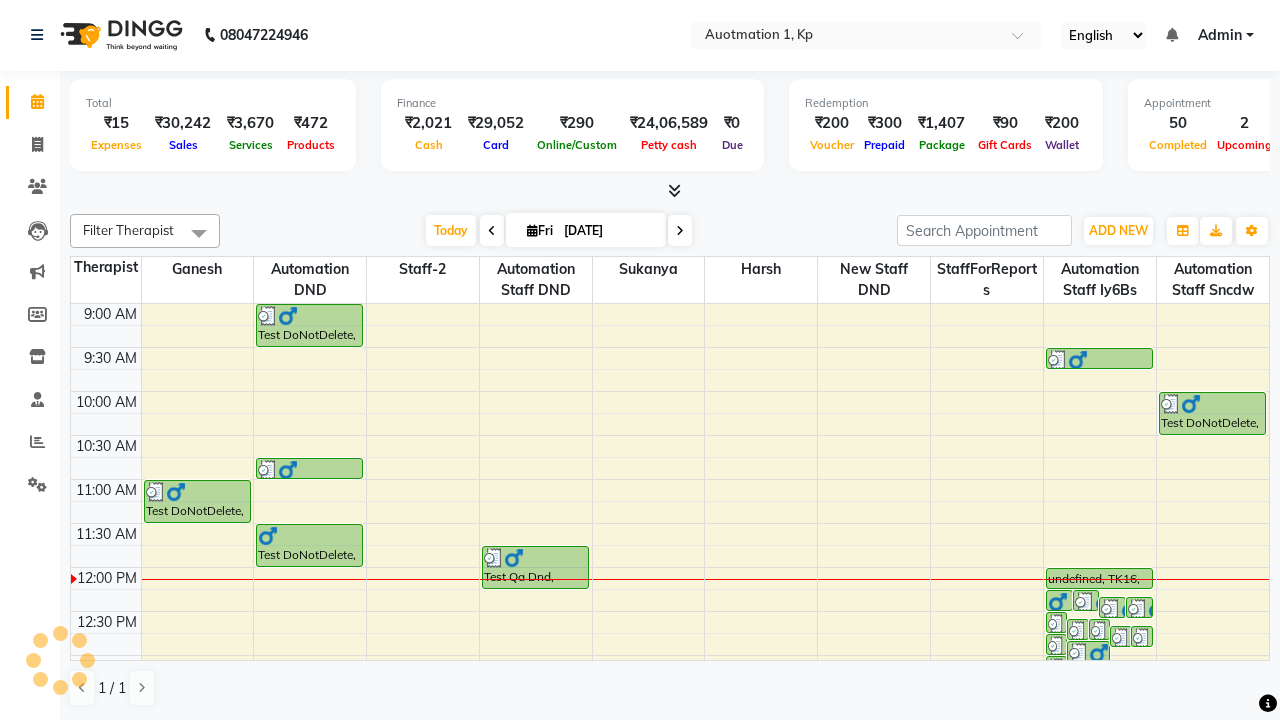 scroll, scrollTop: 0, scrollLeft: 0, axis: both 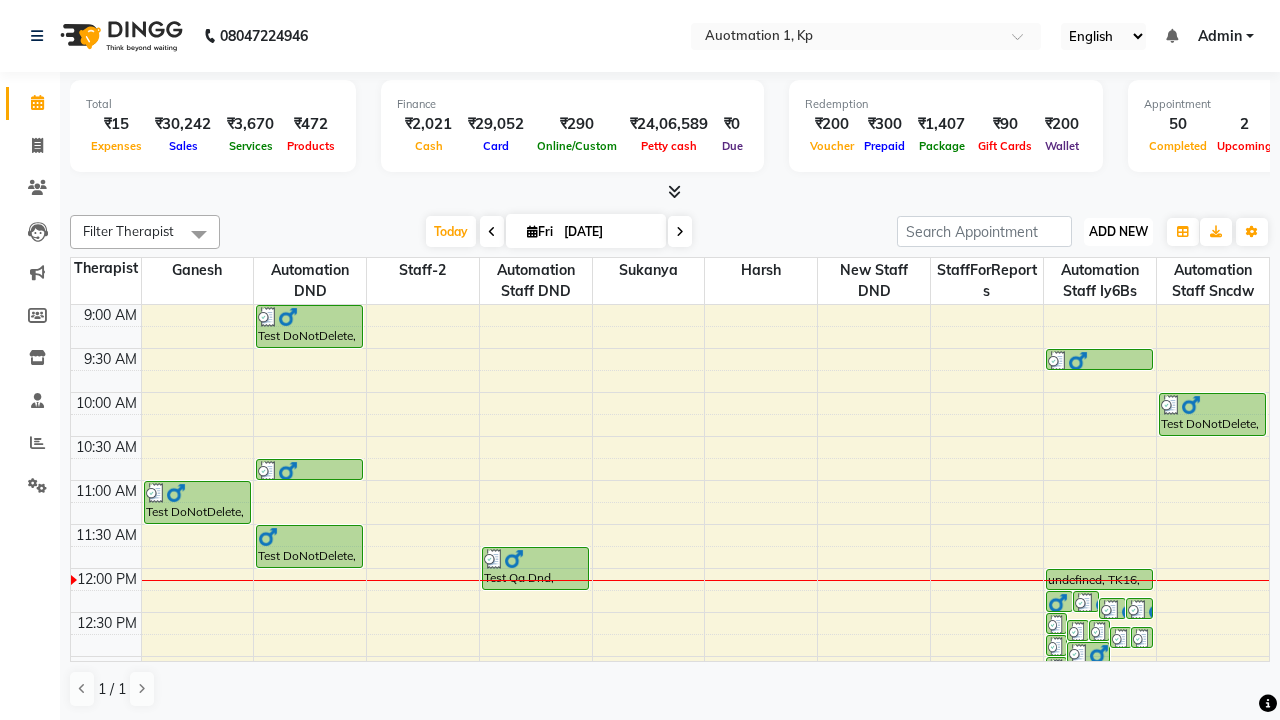 click on "ADD NEW" at bounding box center [1118, 231] 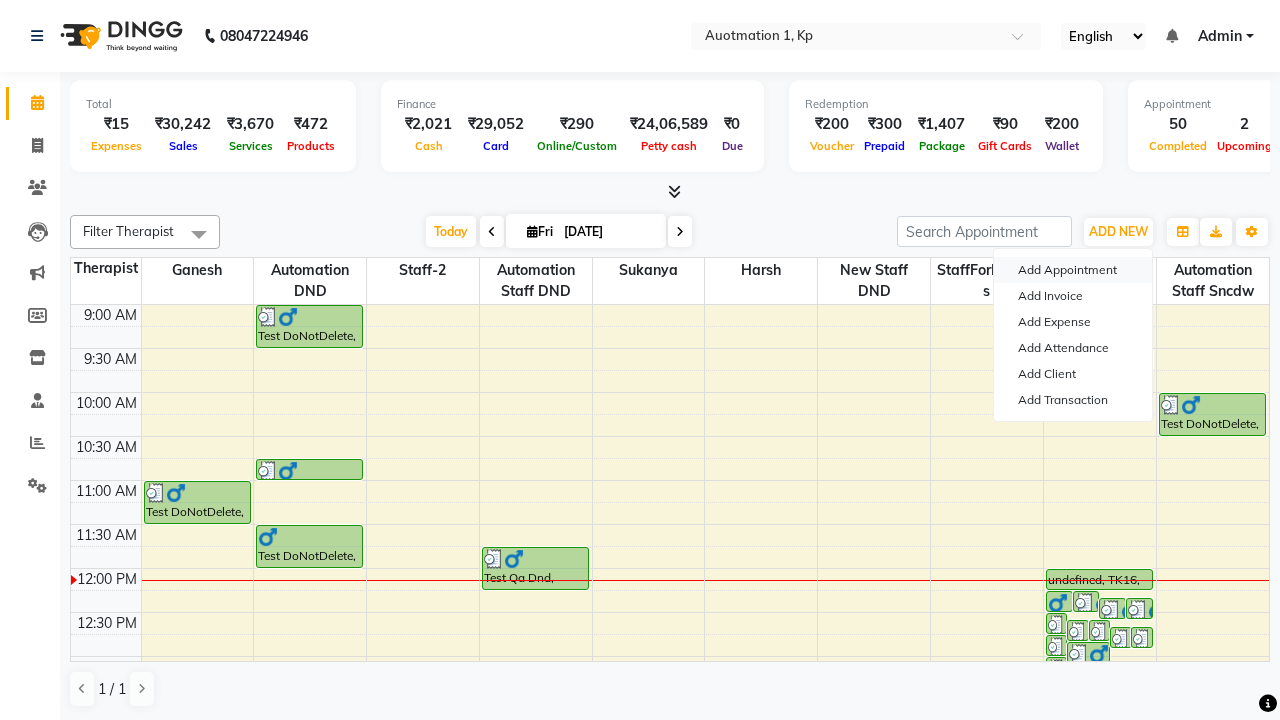 click on "Add Appointment" at bounding box center [1073, 270] 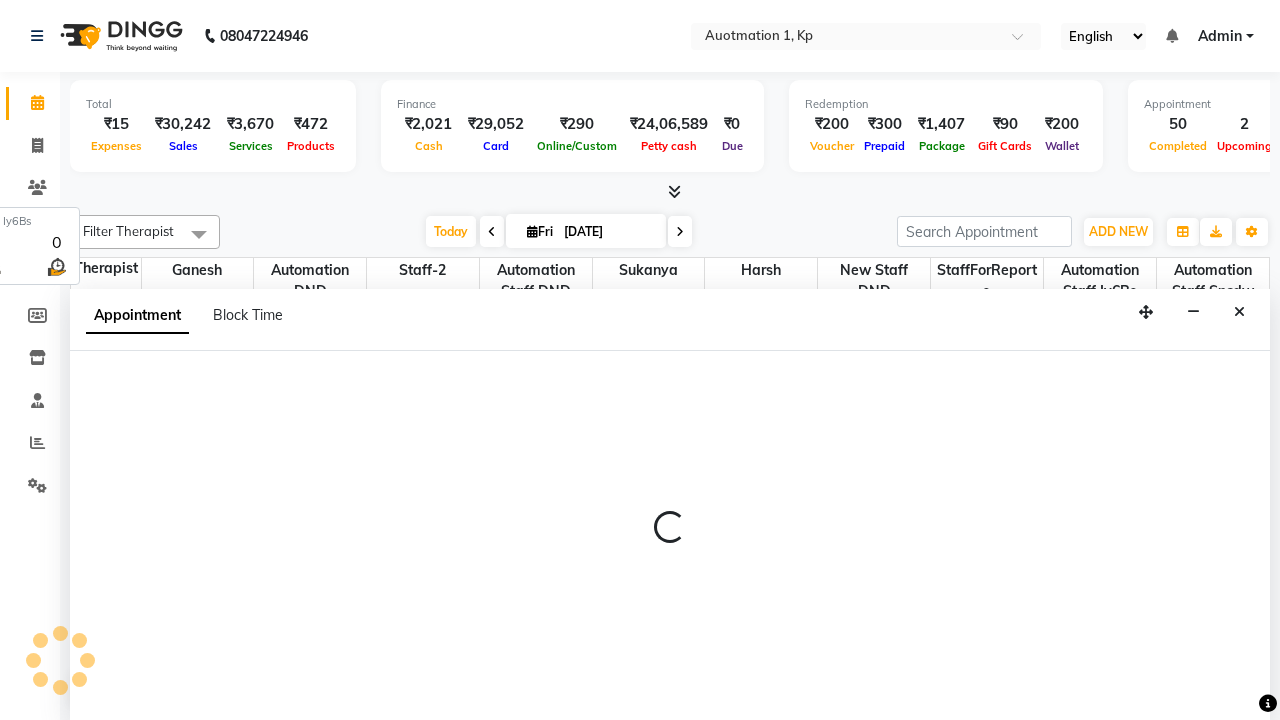 select on "tentative" 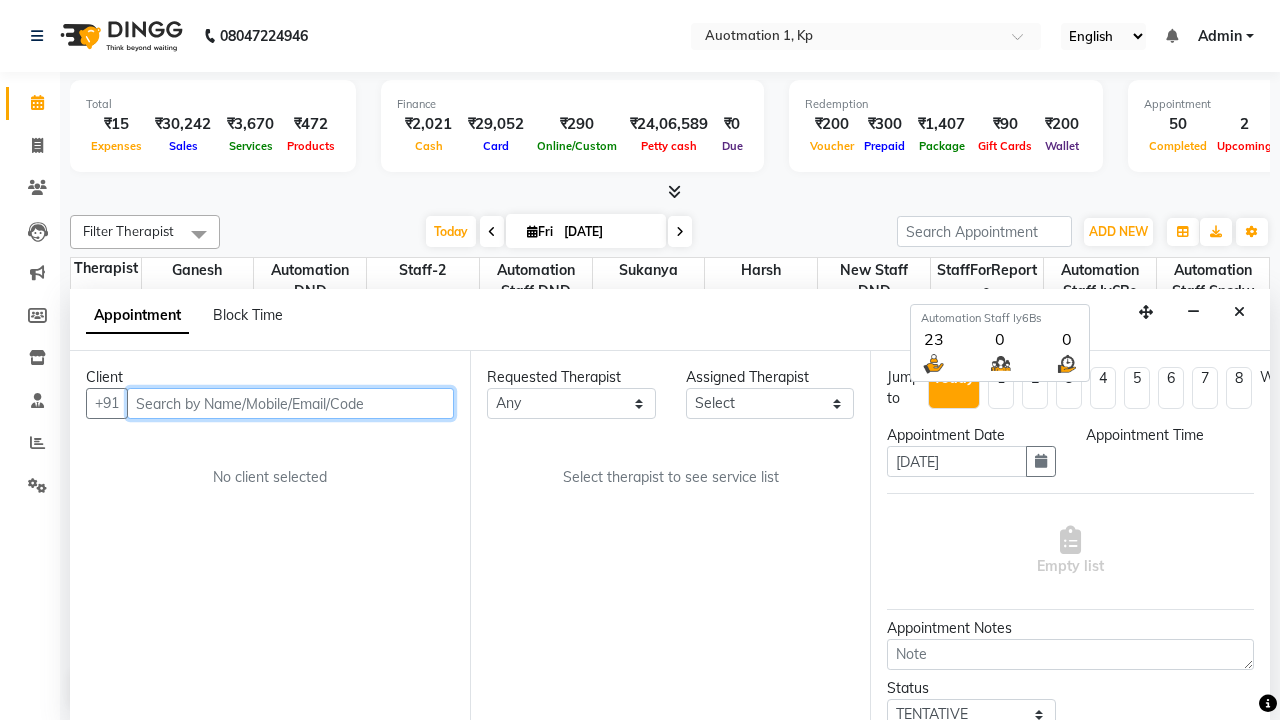 select on "600" 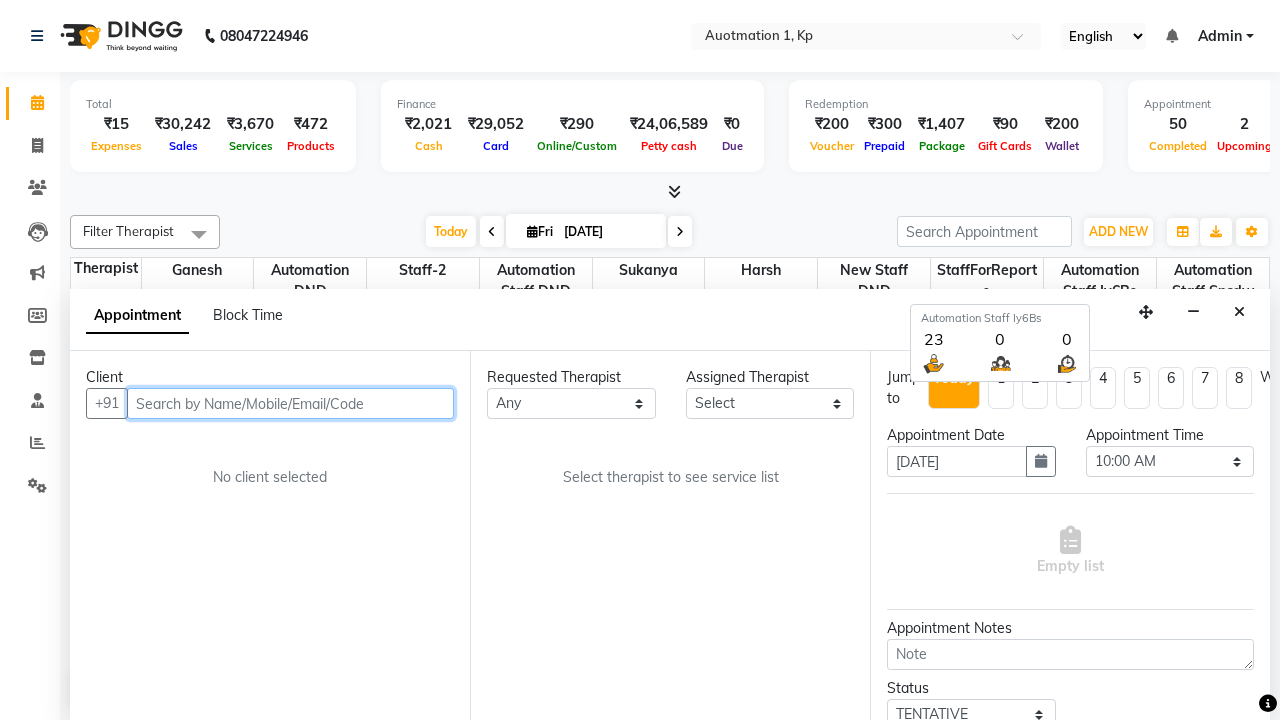 scroll, scrollTop: 1, scrollLeft: 0, axis: vertical 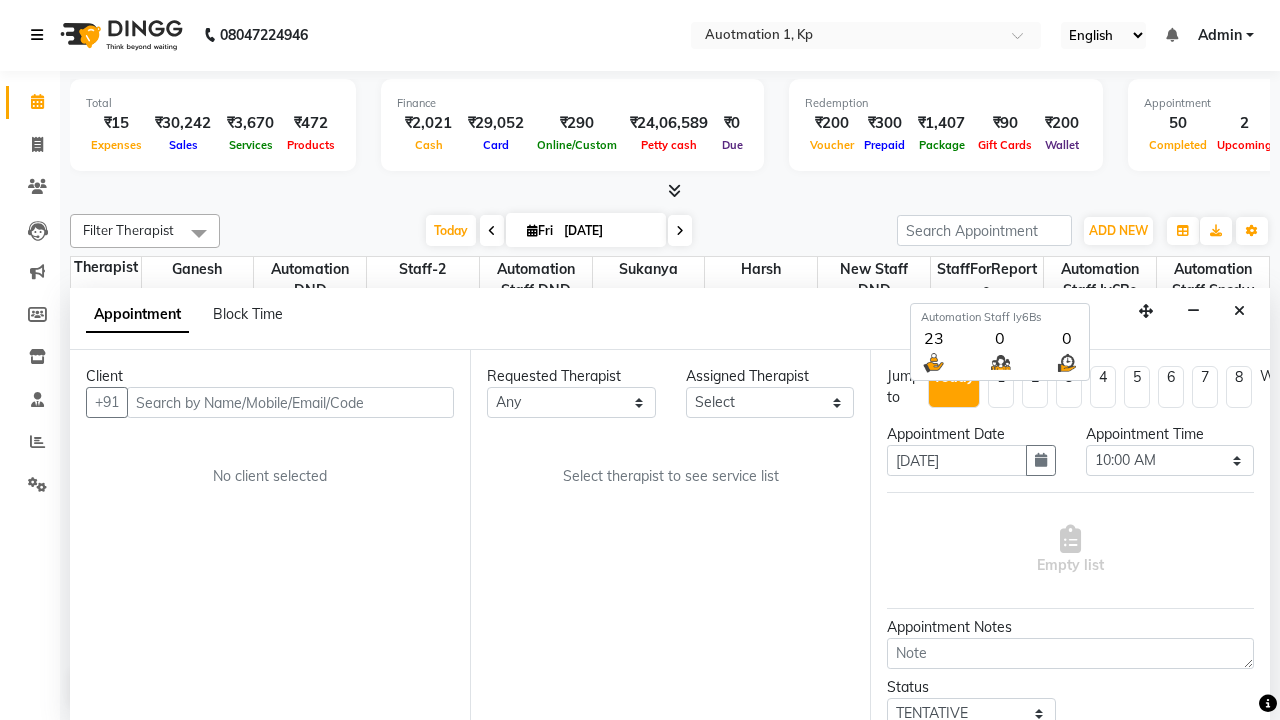 click at bounding box center [37, 35] 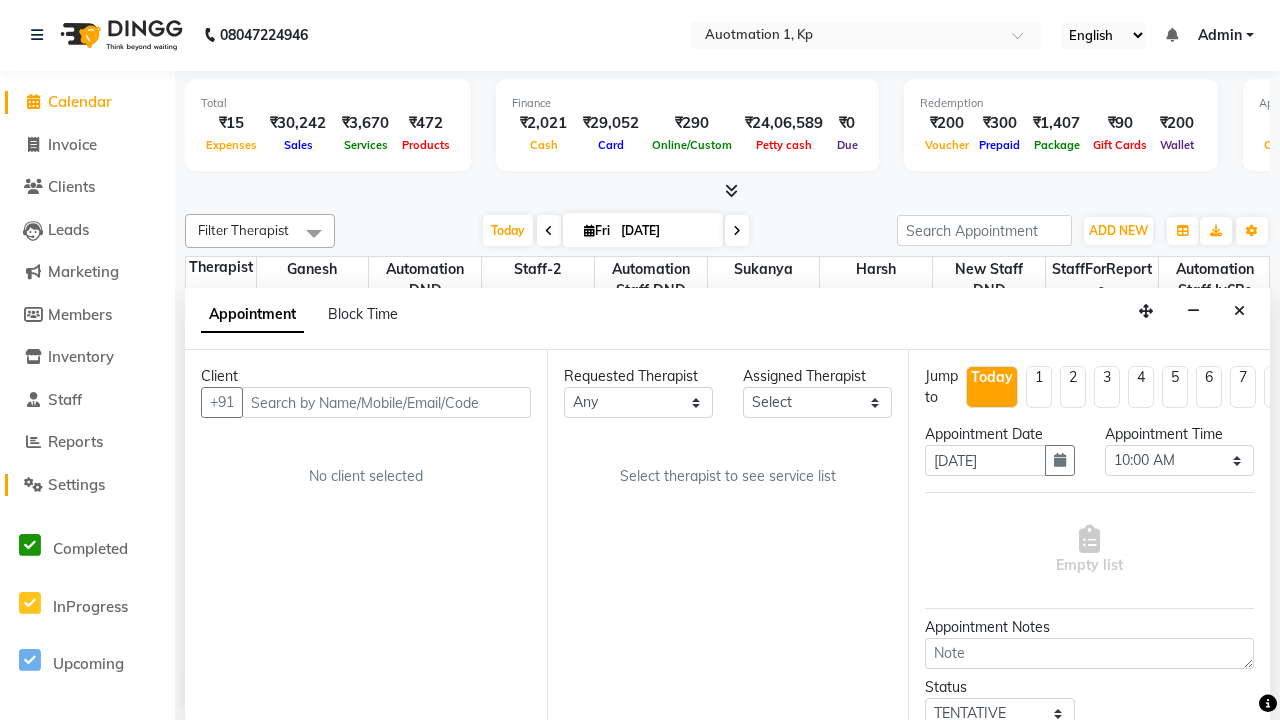 click on "Settings" 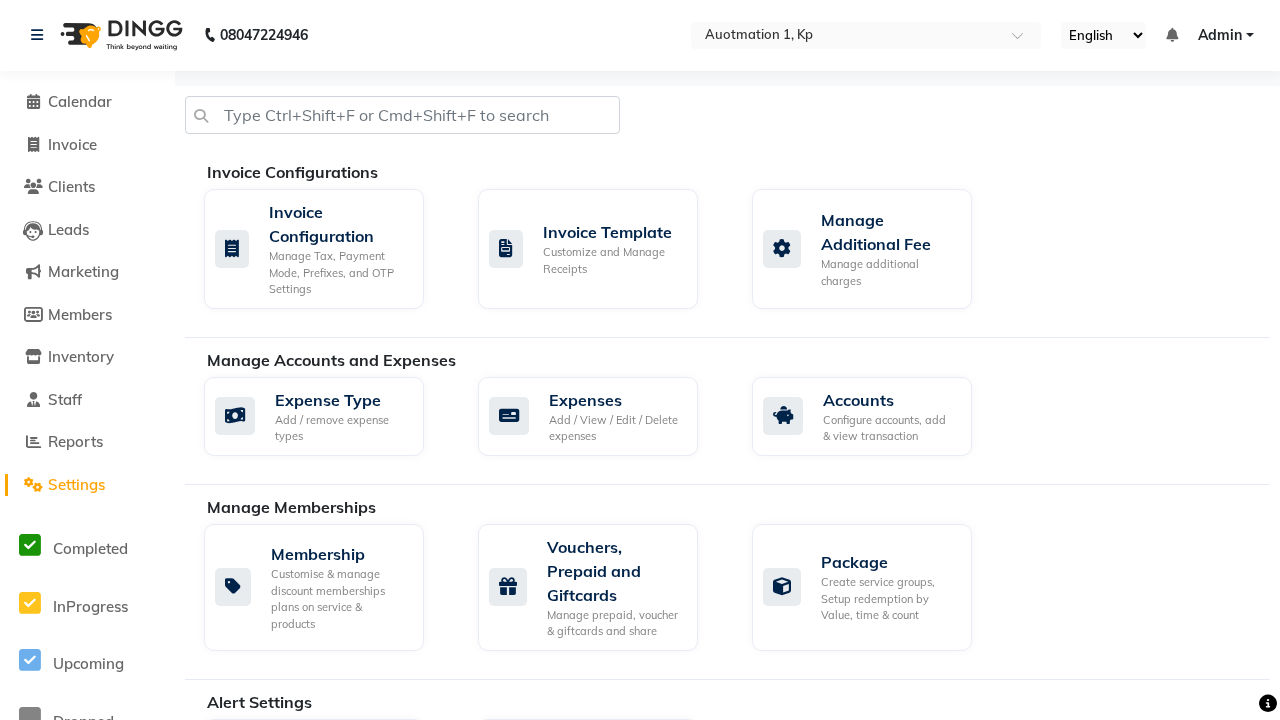 scroll, scrollTop: 0, scrollLeft: 0, axis: both 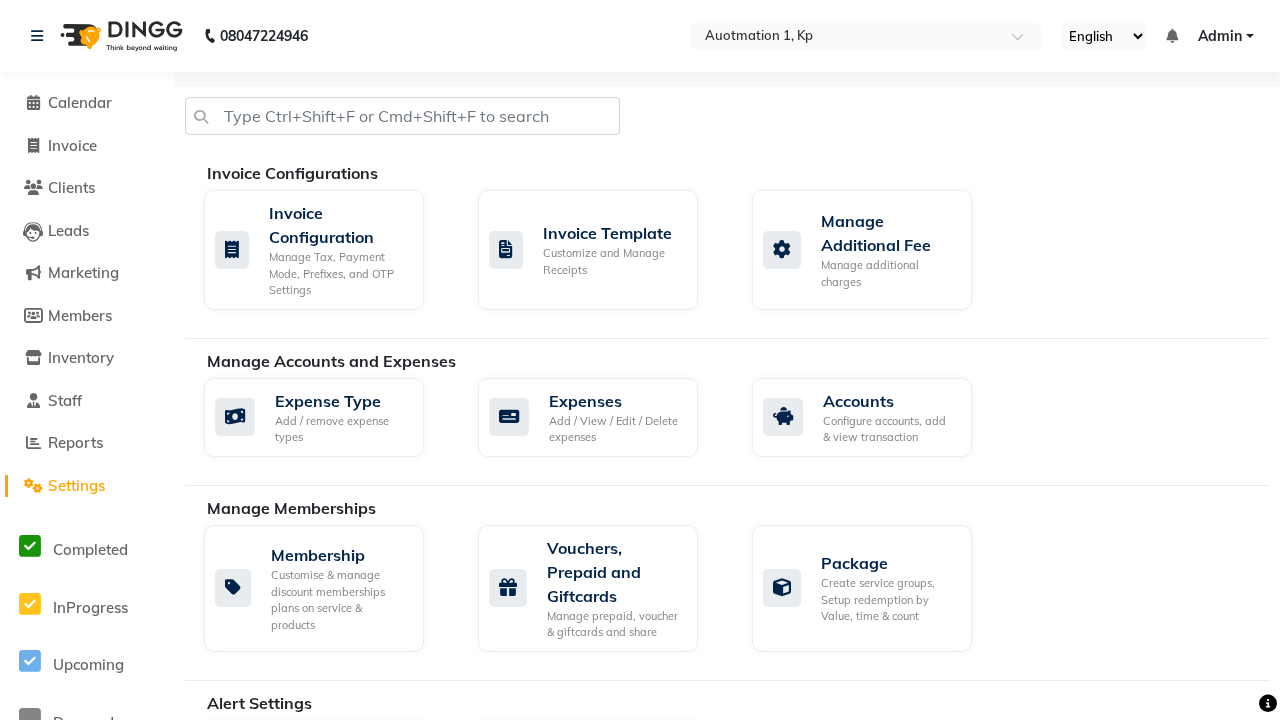 click on "Business Hours" 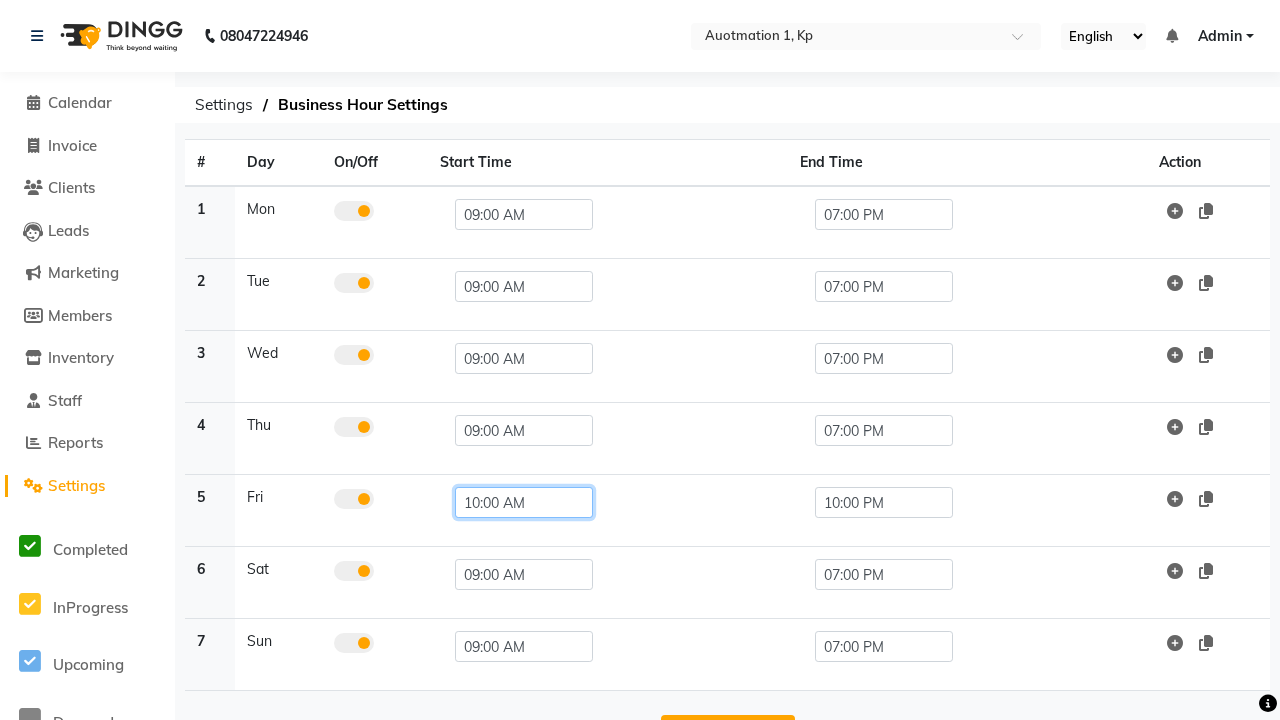click on "10:00 AM" 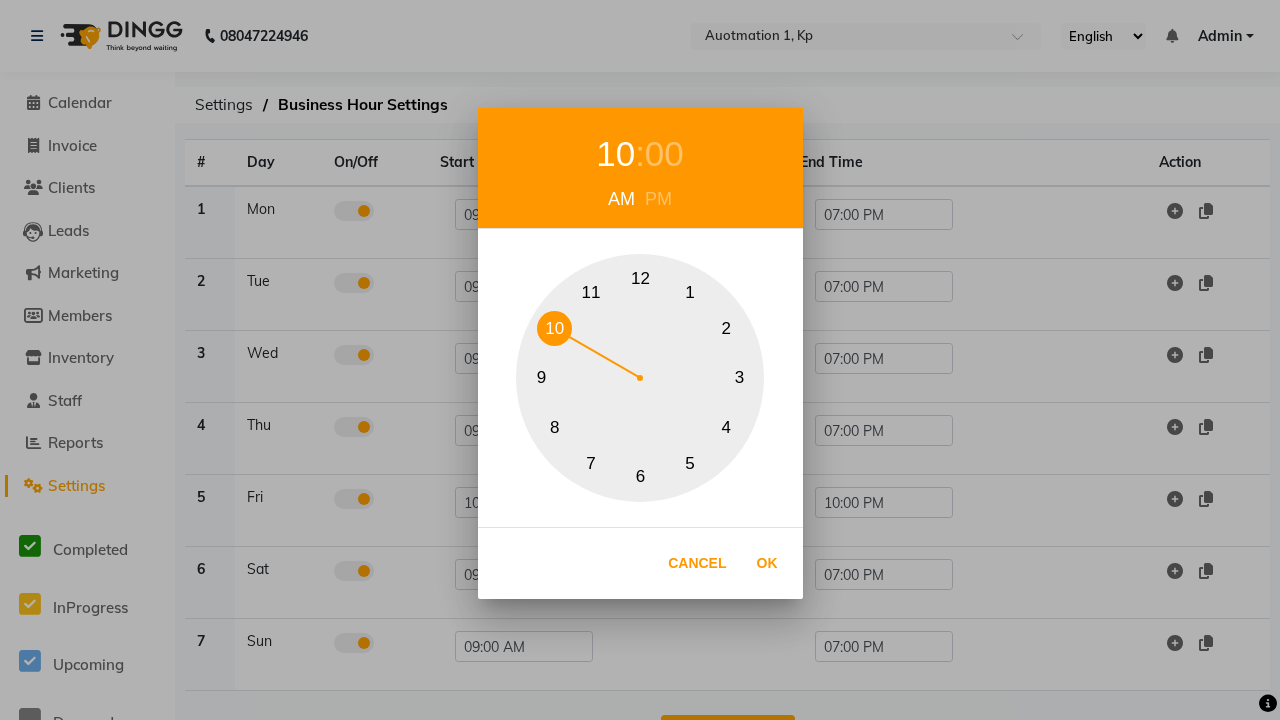 click on "9" at bounding box center (541, 378) 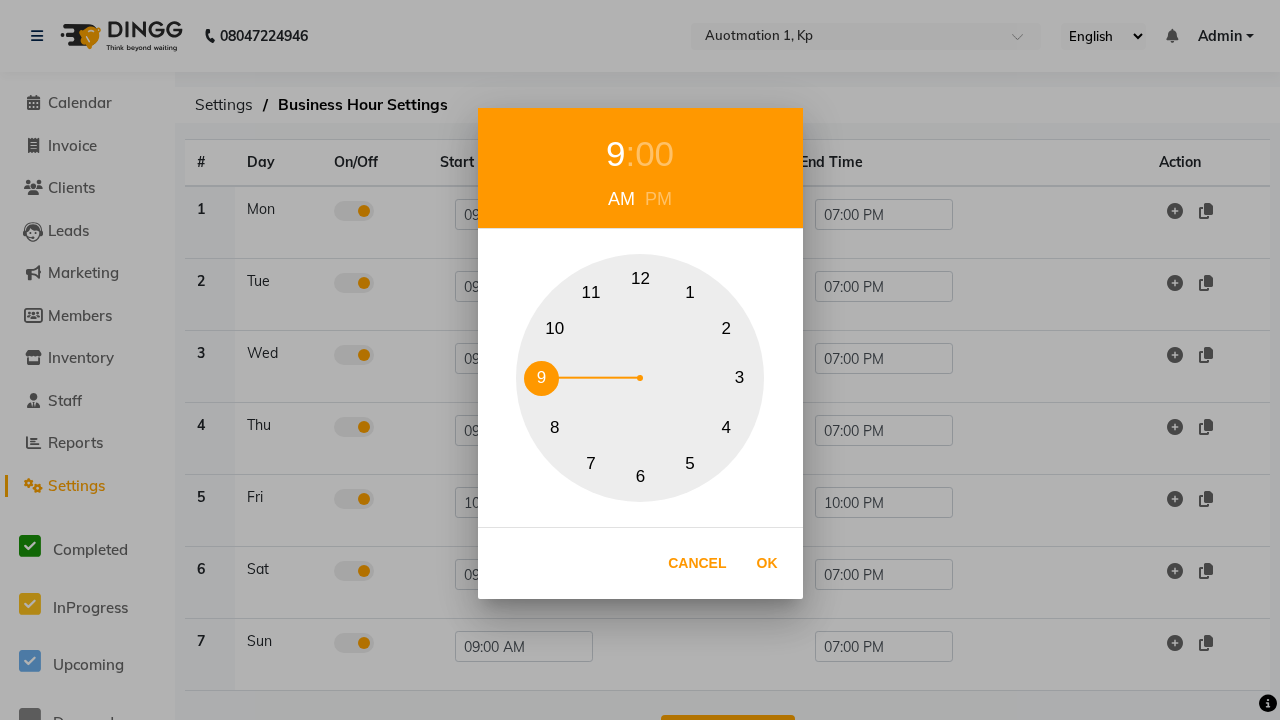 click on "00" at bounding box center [654, 154] 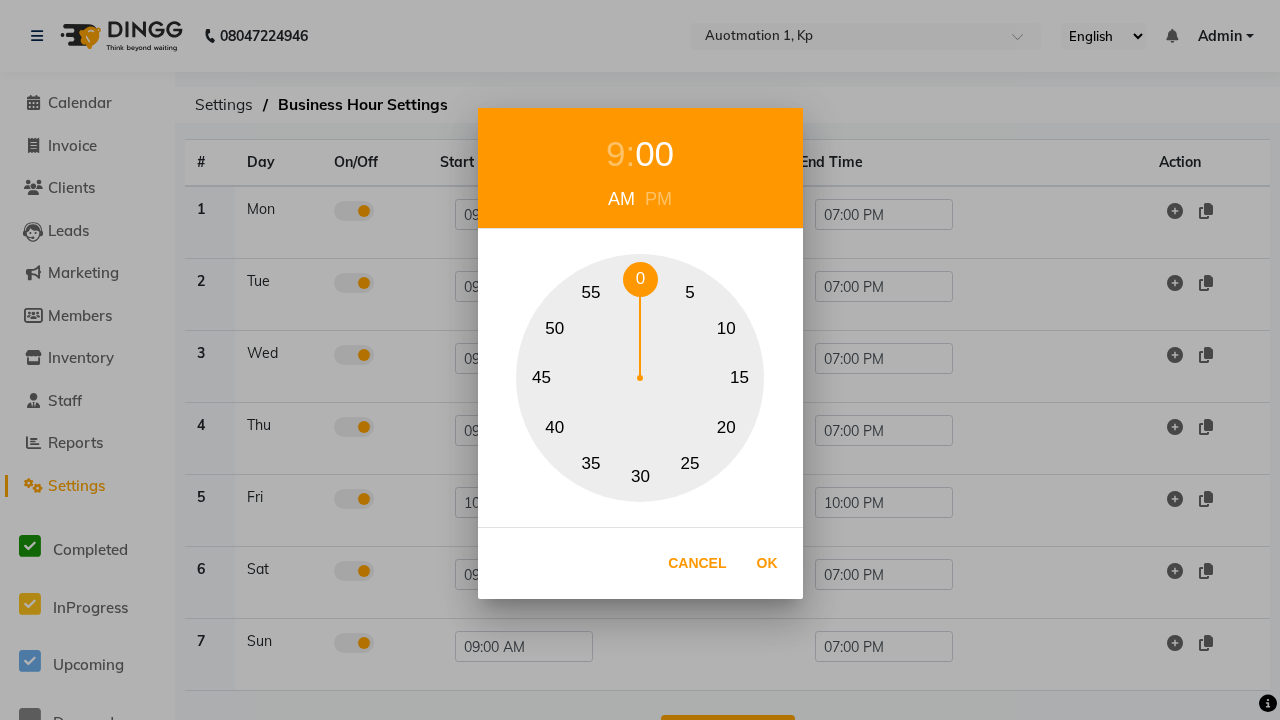 click on "0" at bounding box center [640, 279] 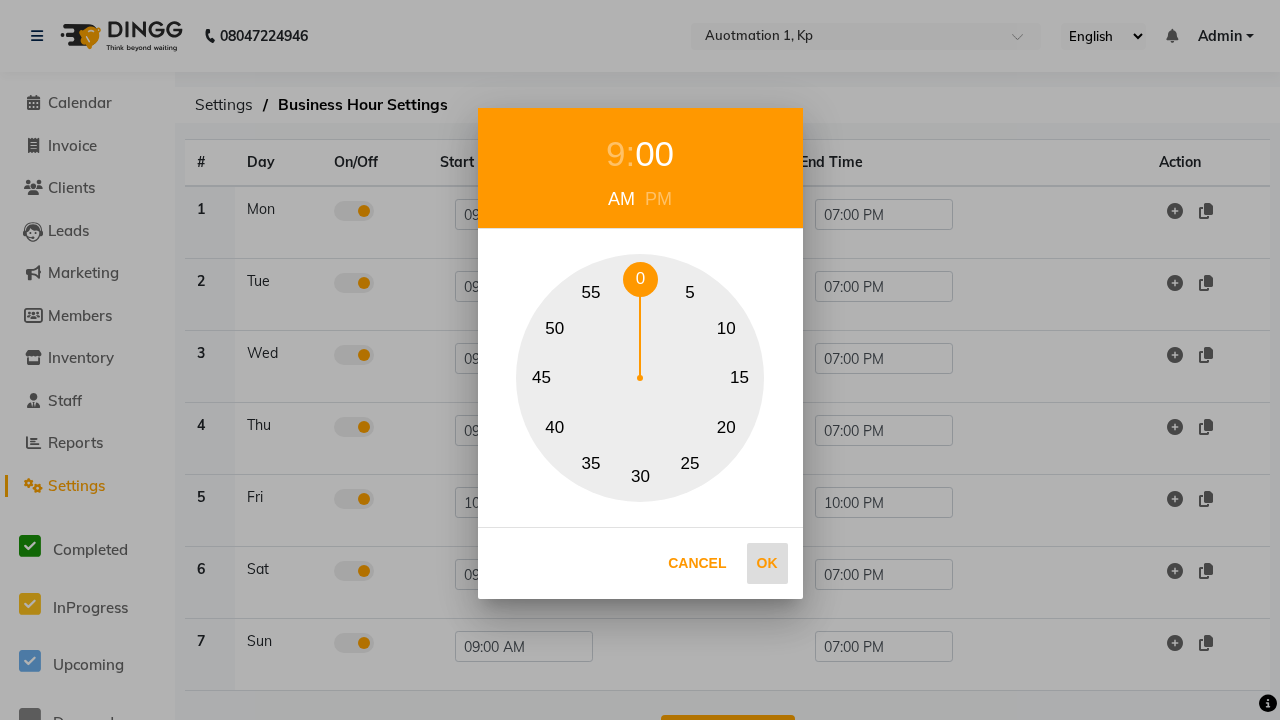 click on "Ok" at bounding box center [767, 563] 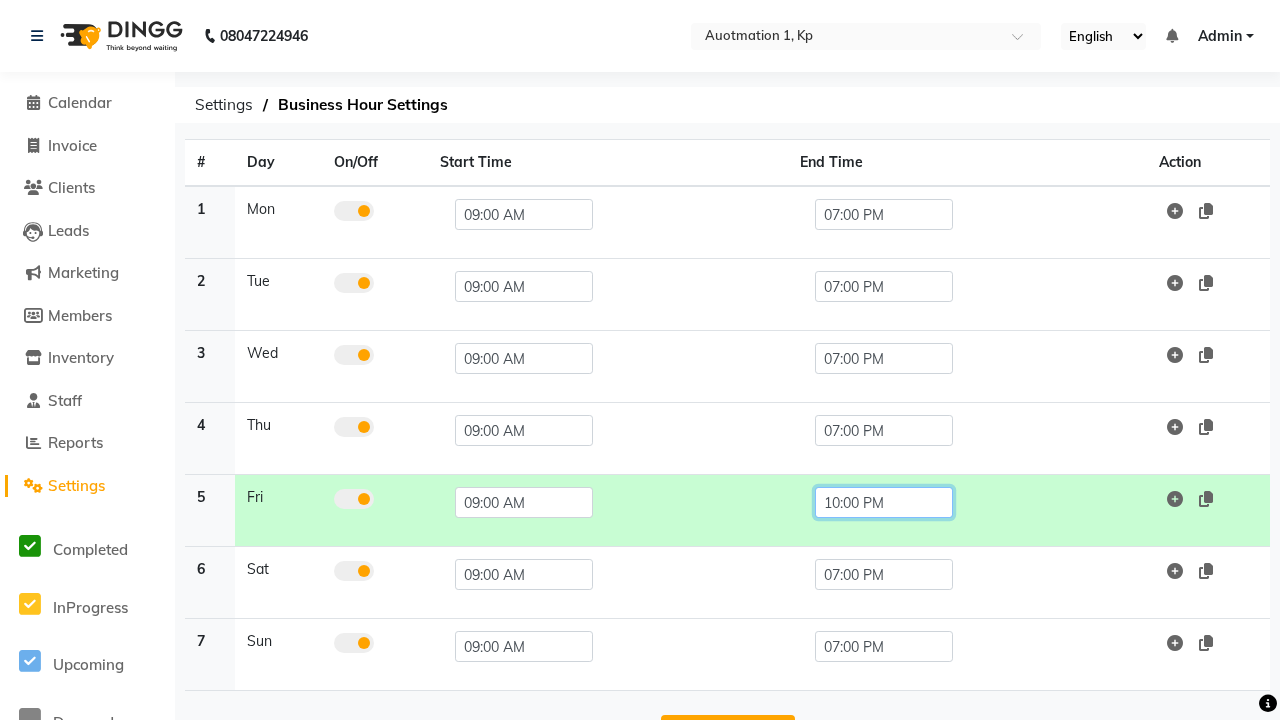 click on "10:00 PM" 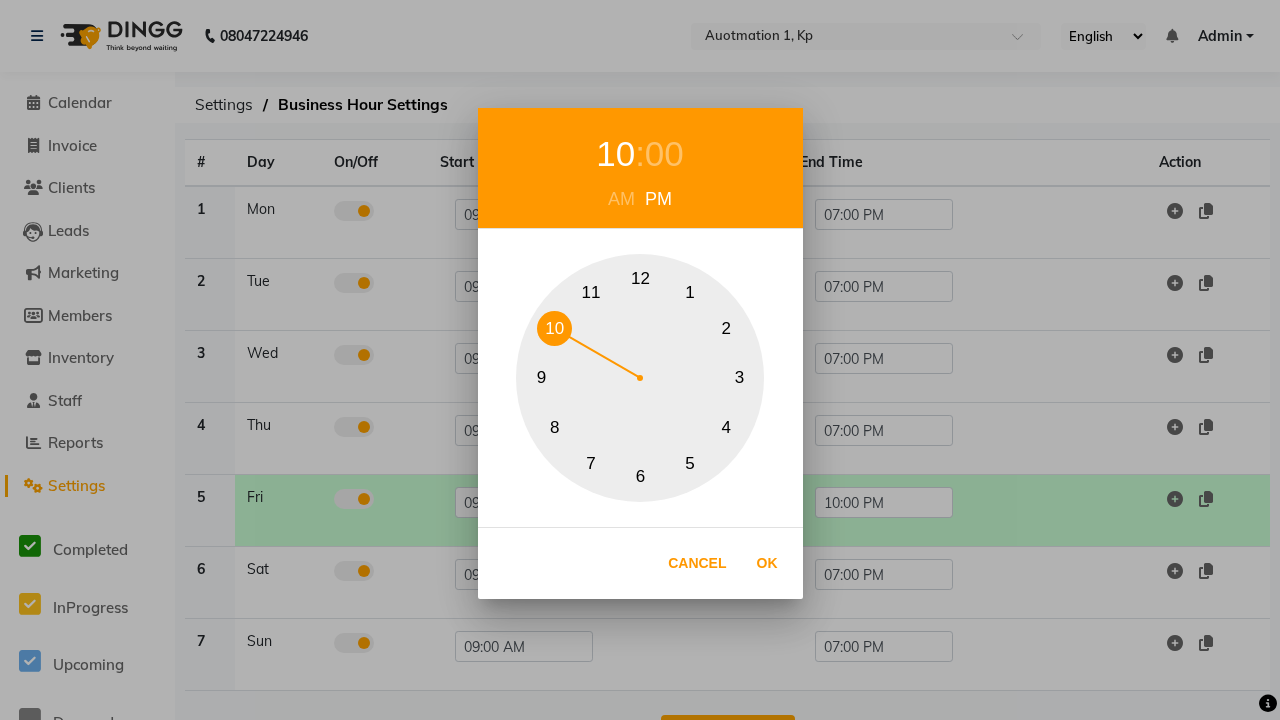 click on "7" at bounding box center (591, 463) 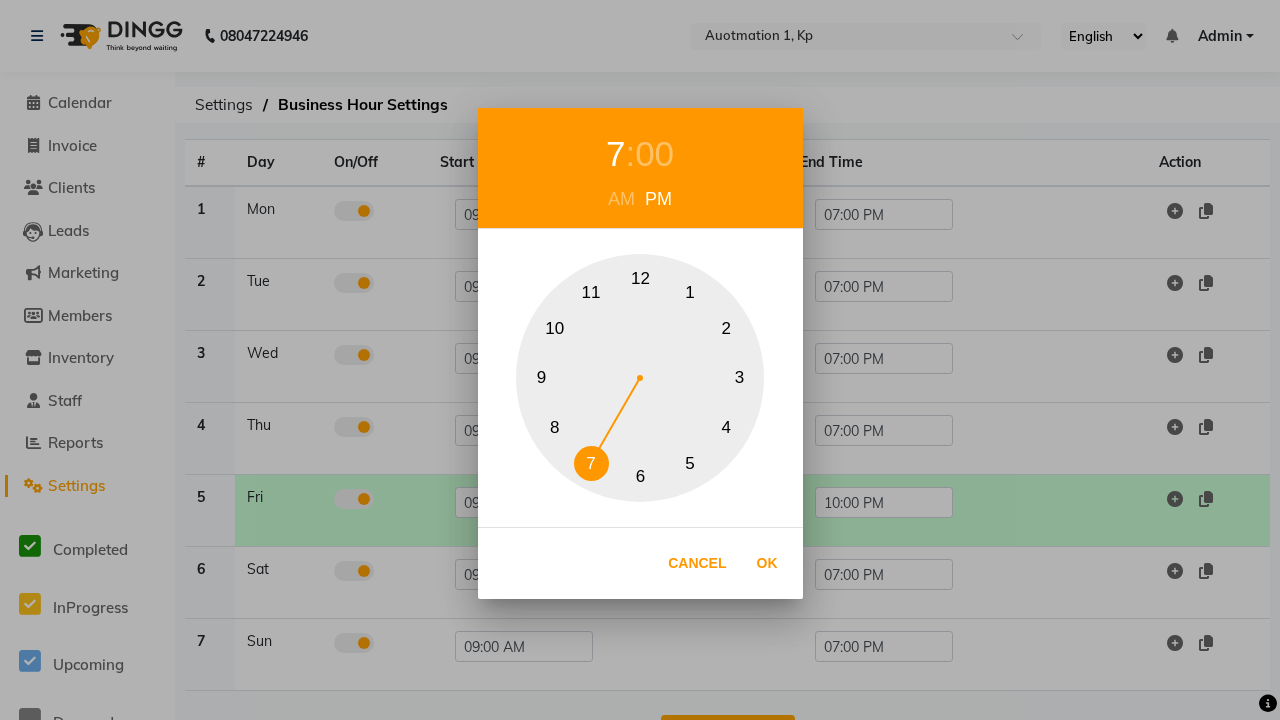click on "00" at bounding box center [654, 154] 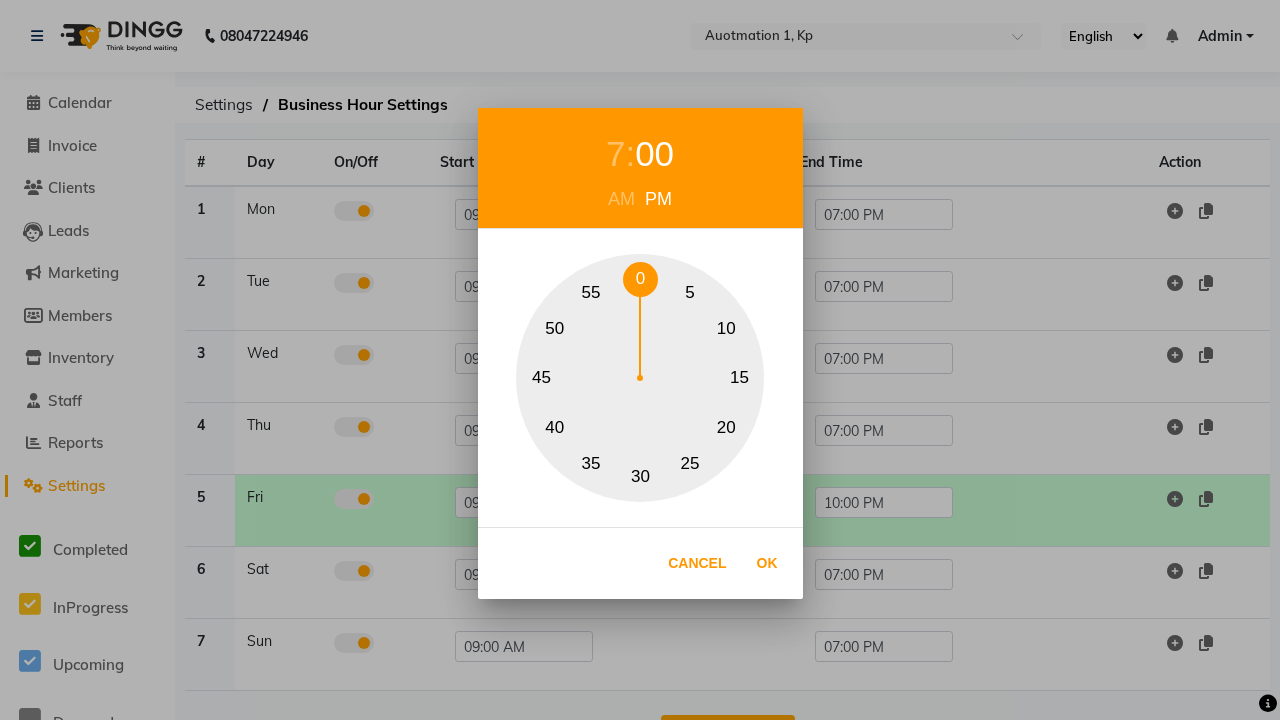 click on "0" at bounding box center (640, 279) 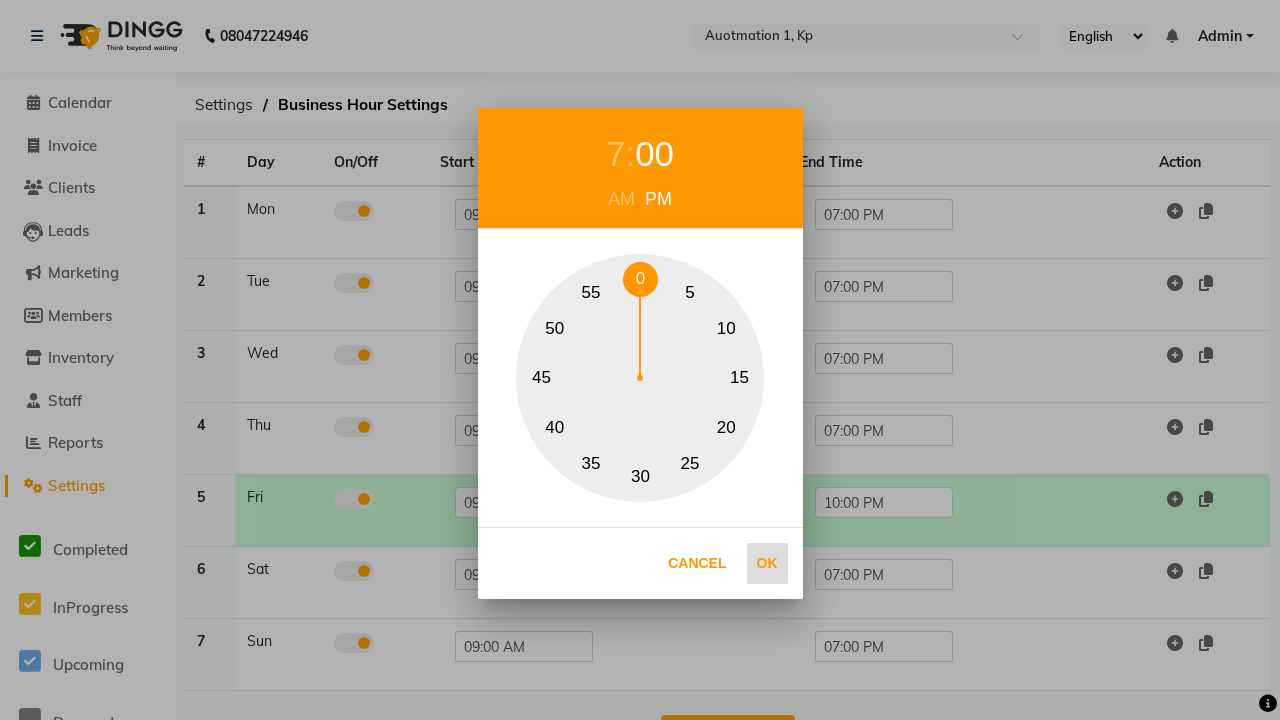 click on "Ok" at bounding box center [767, 563] 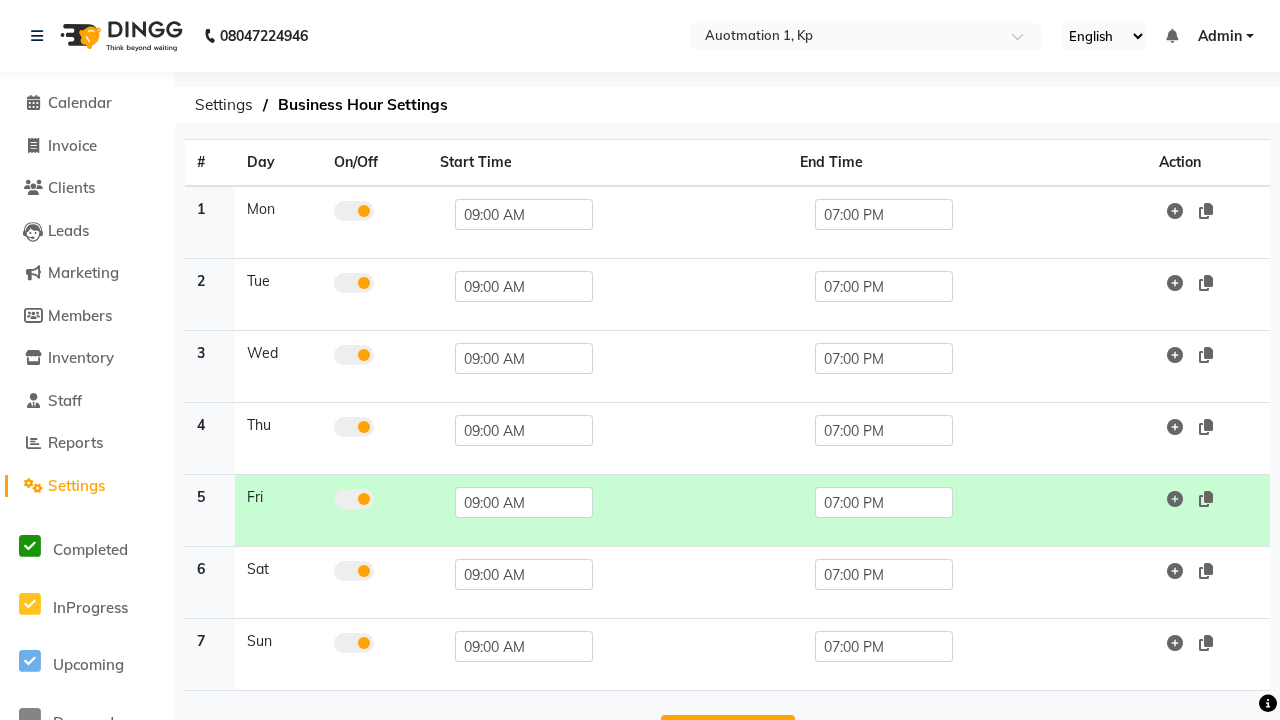 click on "Save Changes" 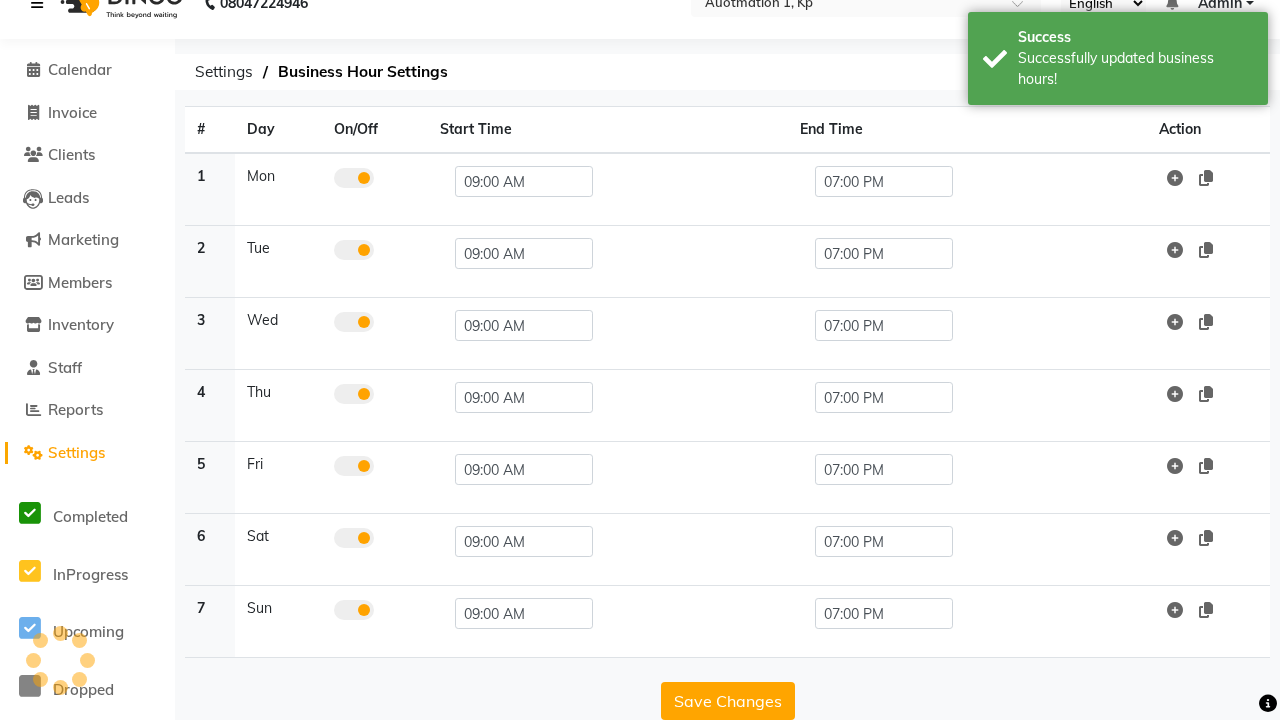 click at bounding box center [37, 3] 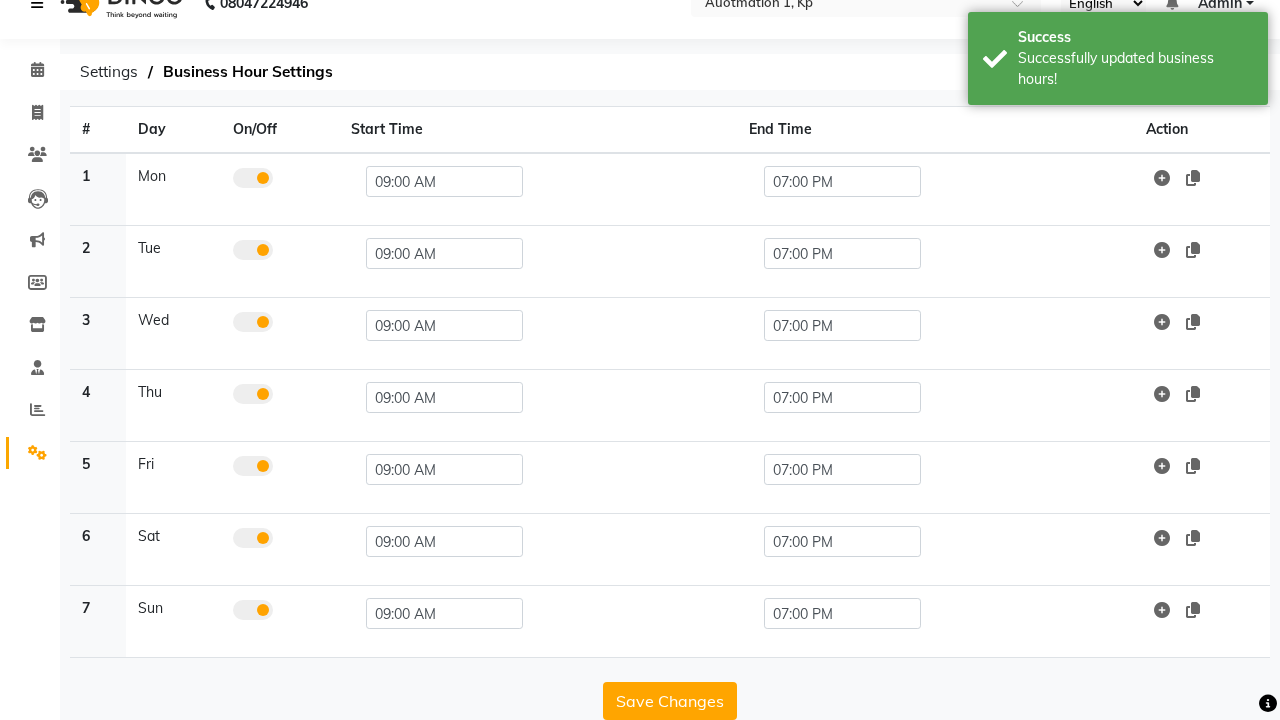 scroll, scrollTop: 8, scrollLeft: 0, axis: vertical 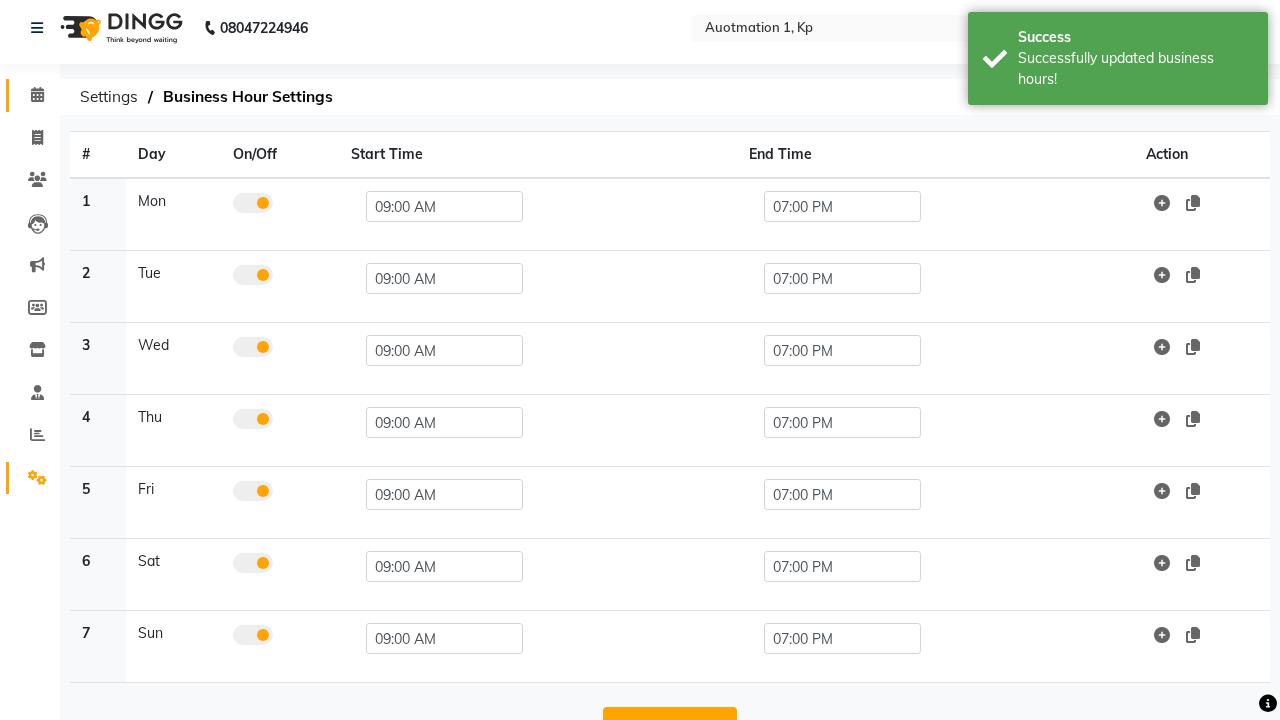 click 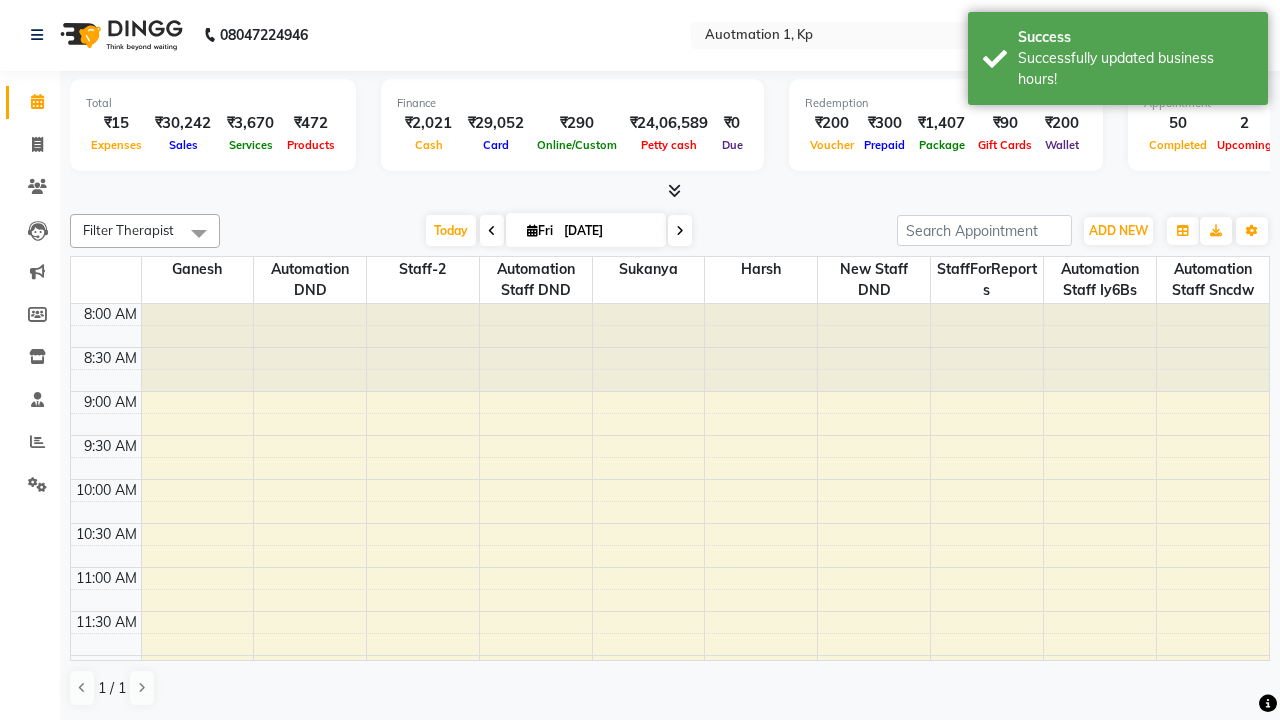 scroll, scrollTop: 0, scrollLeft: 0, axis: both 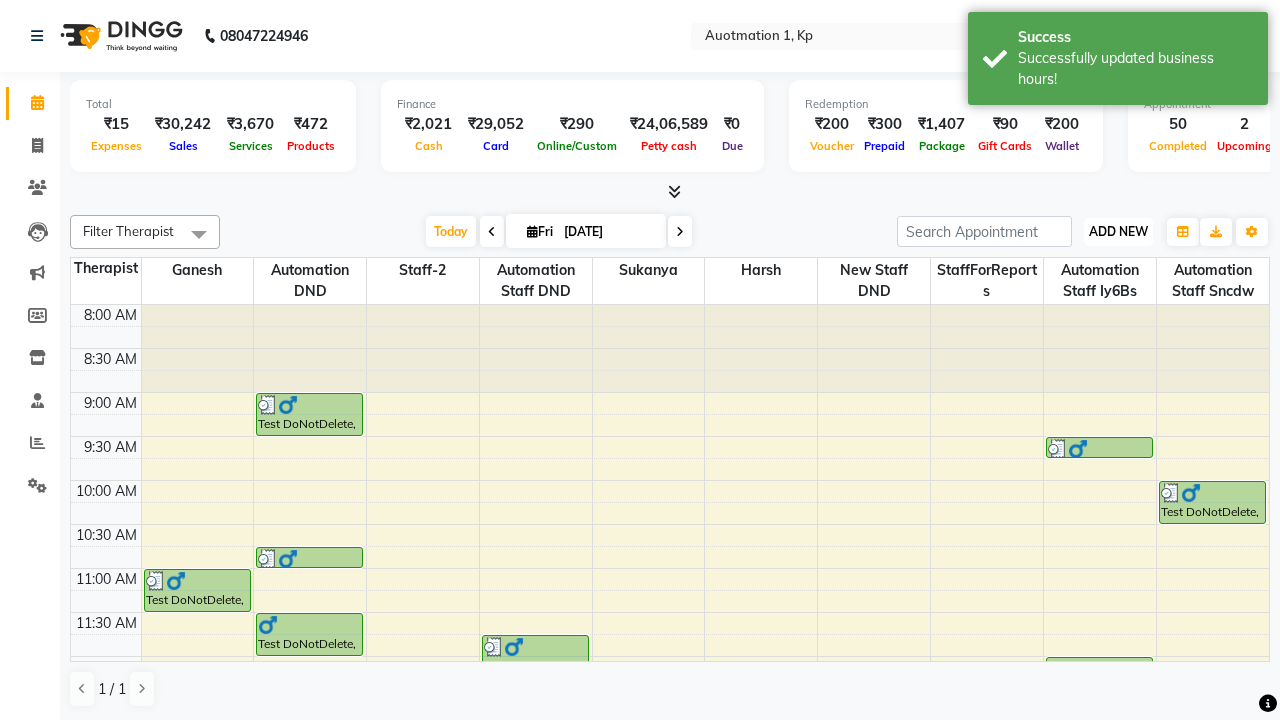 click on "ADD NEW" at bounding box center (1118, 231) 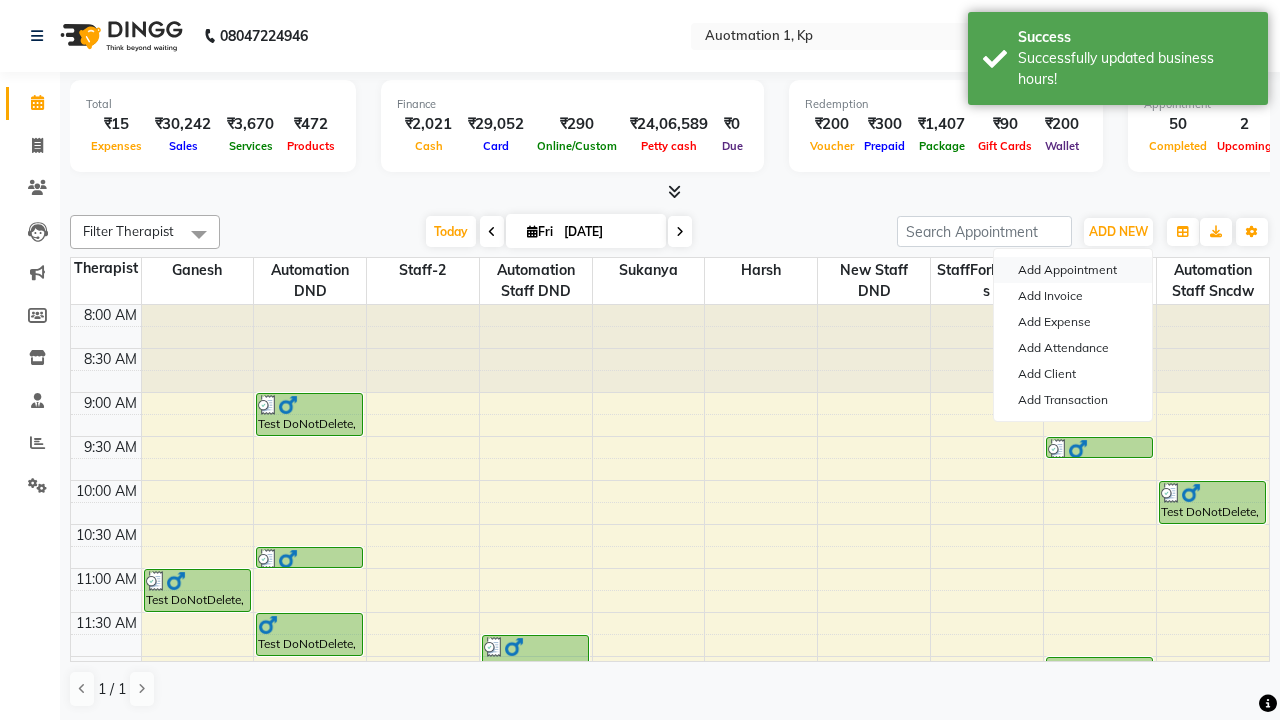 click on "Add Appointment" at bounding box center (1073, 270) 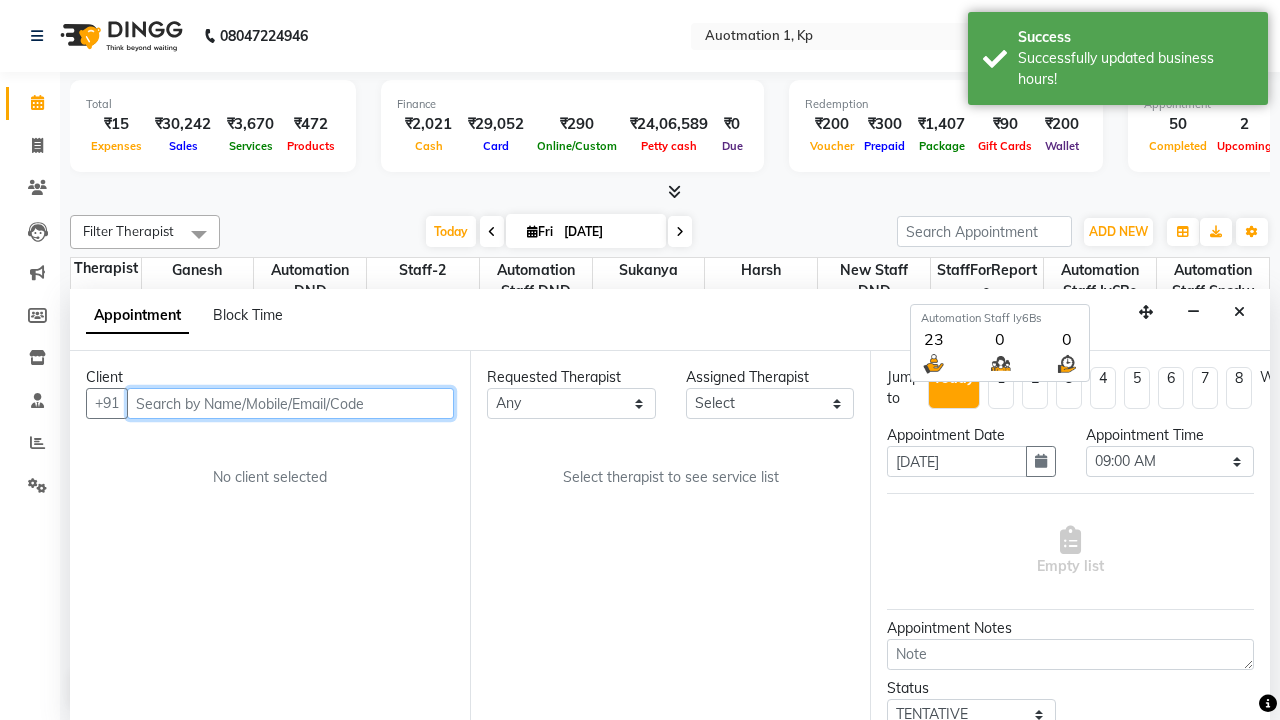 scroll, scrollTop: 1, scrollLeft: 0, axis: vertical 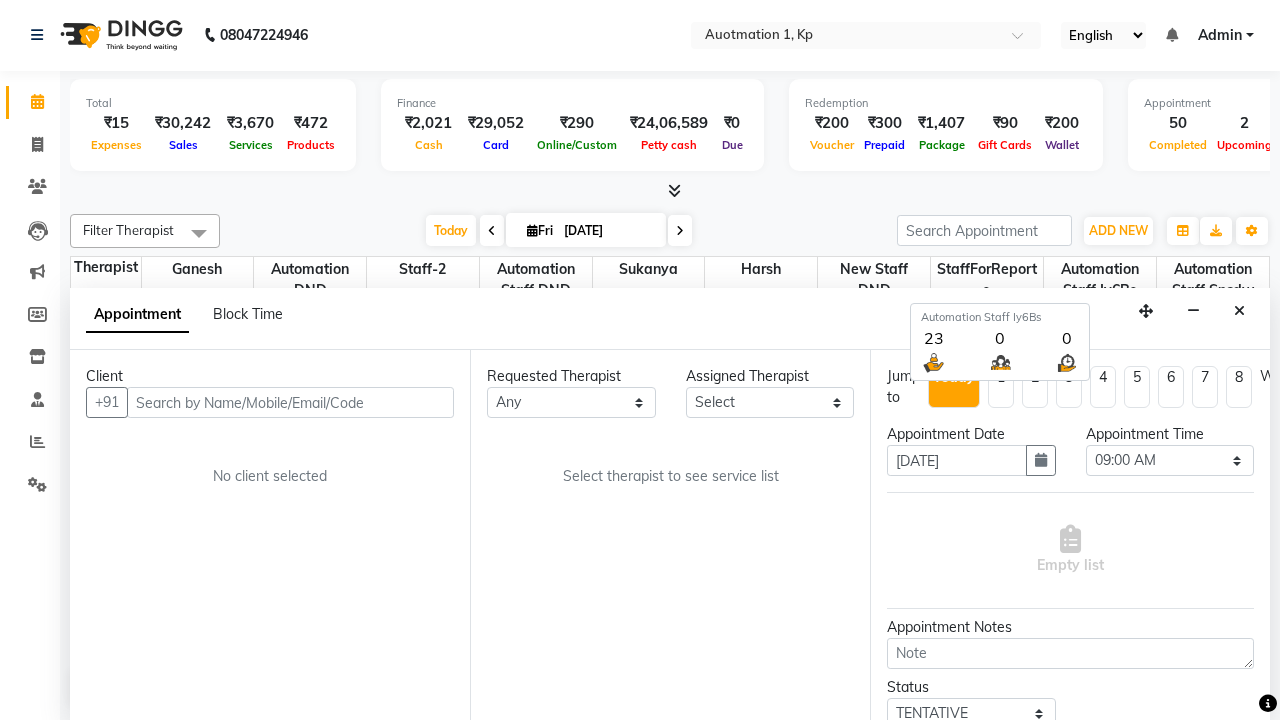click on "Admin" at bounding box center [1220, 35] 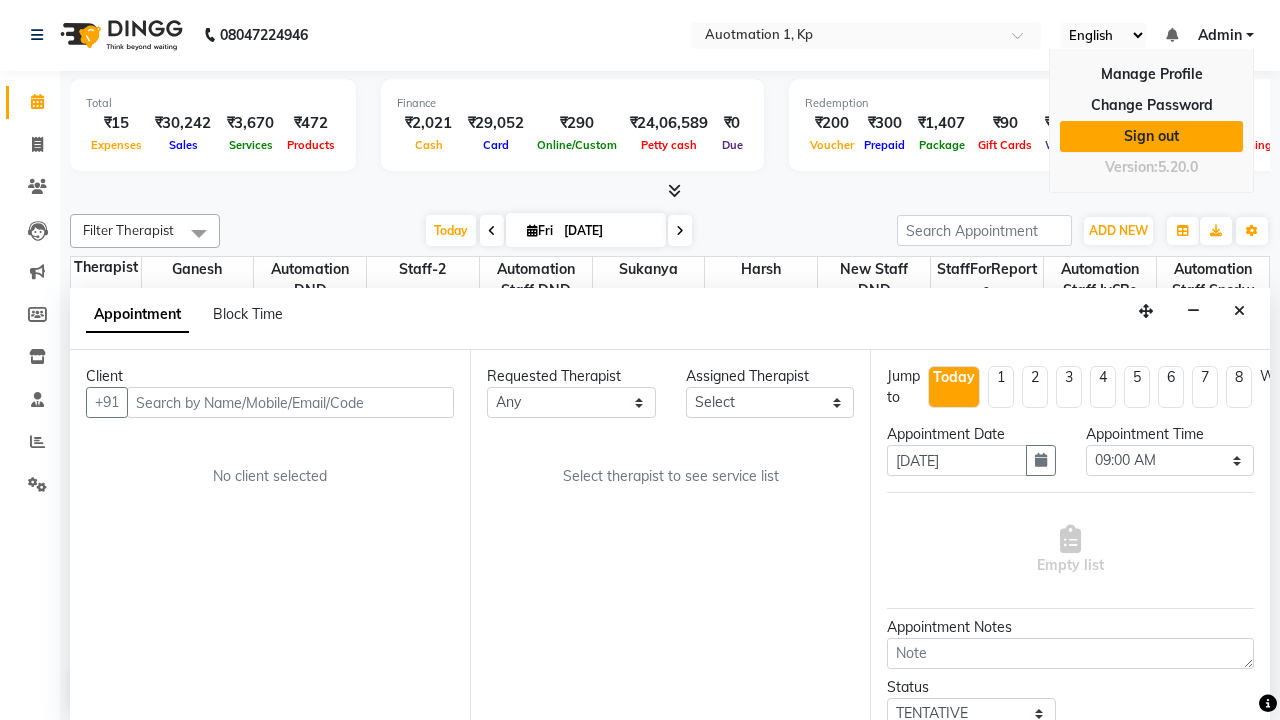 click on "Sign out" at bounding box center [1151, 136] 